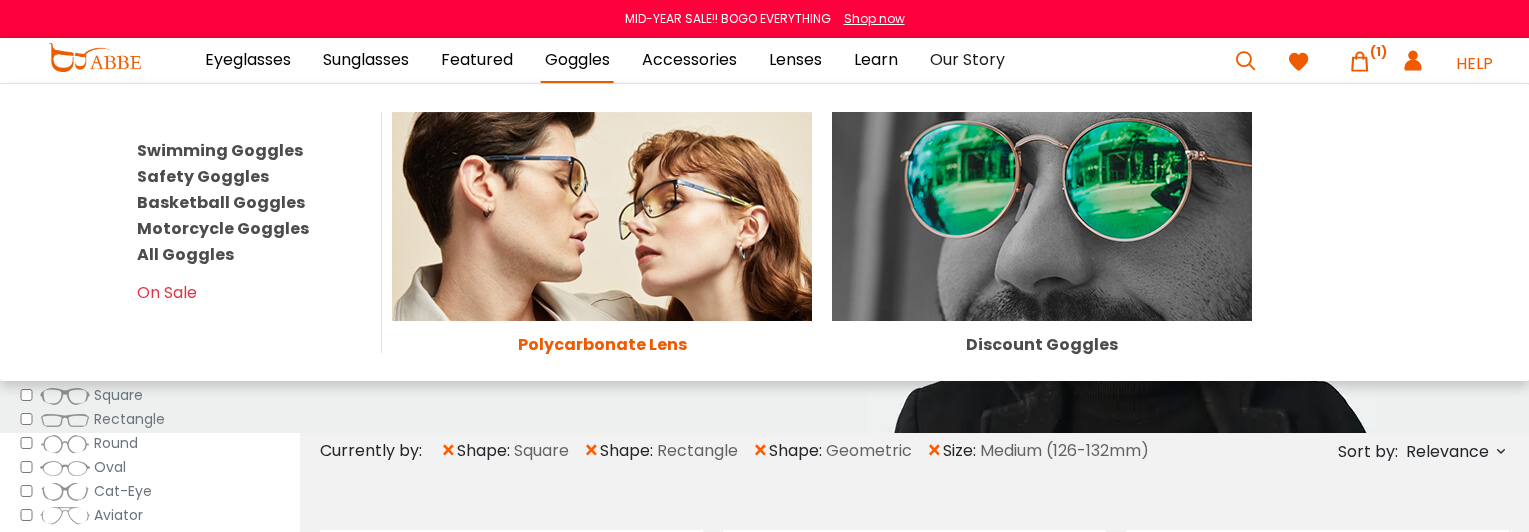 scroll, scrollTop: 4666, scrollLeft: 0, axis: vertical 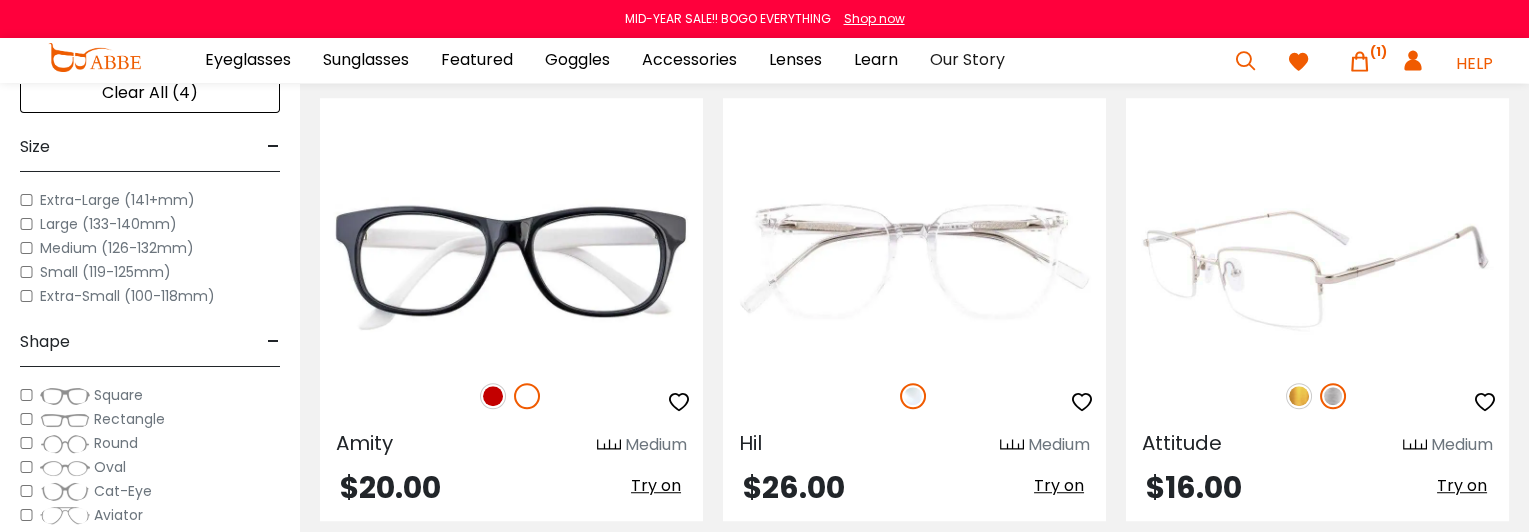click at bounding box center [1299, 396] 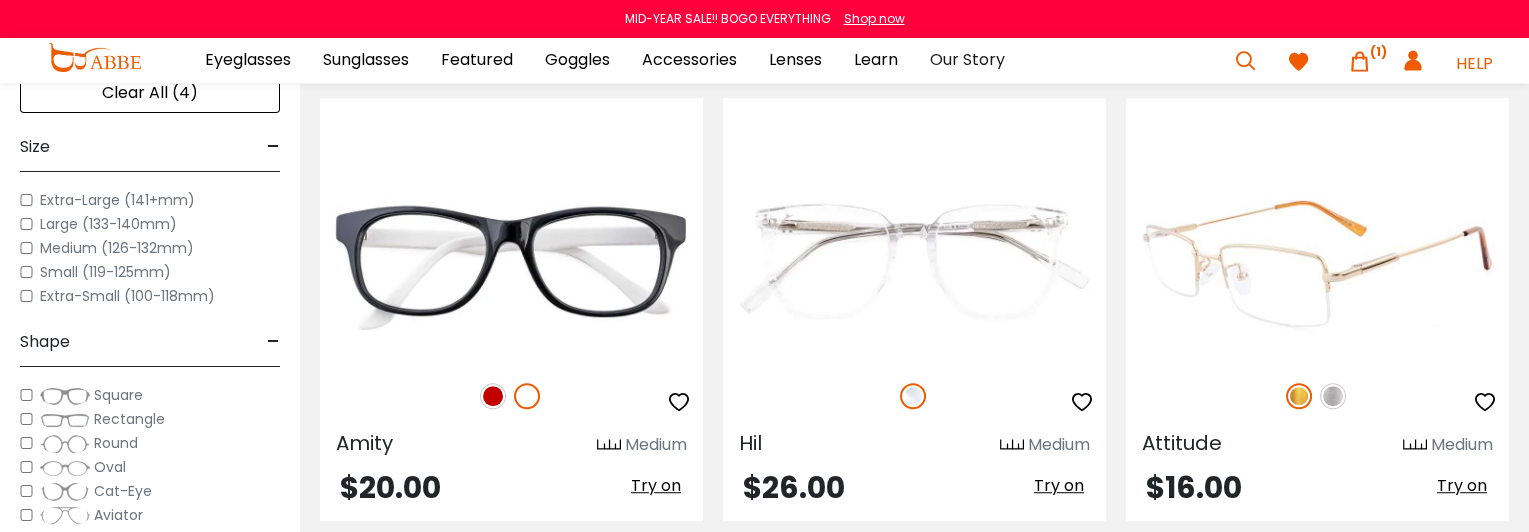 click at bounding box center [1333, 396] 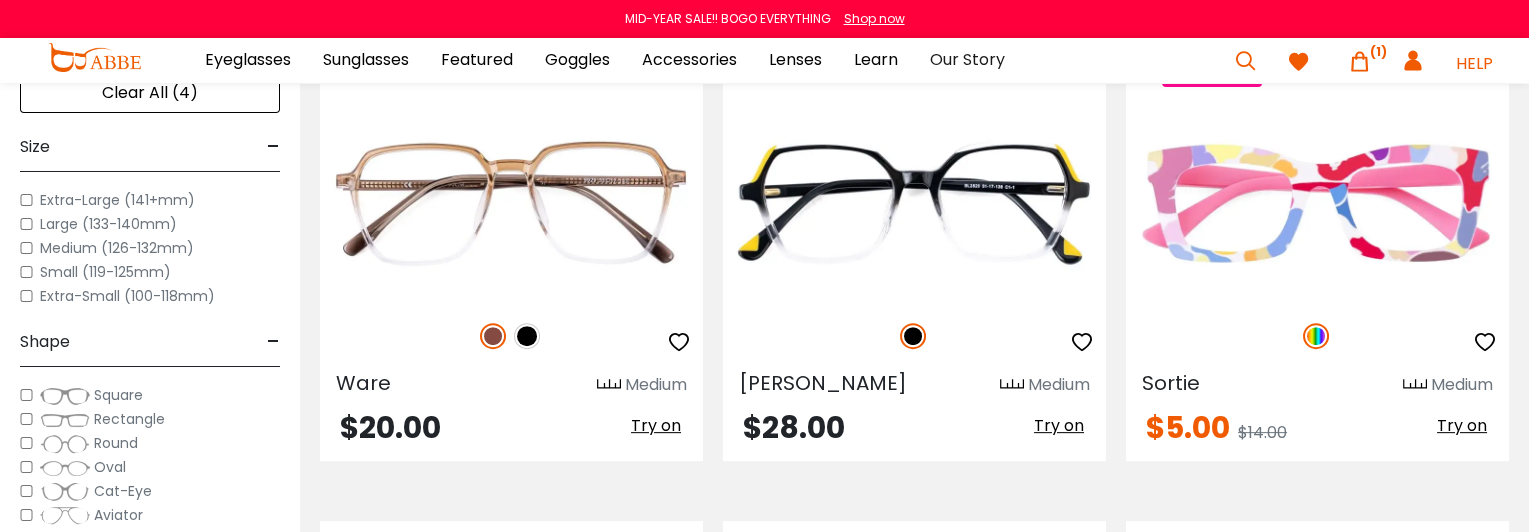 scroll, scrollTop: 1925, scrollLeft: 0, axis: vertical 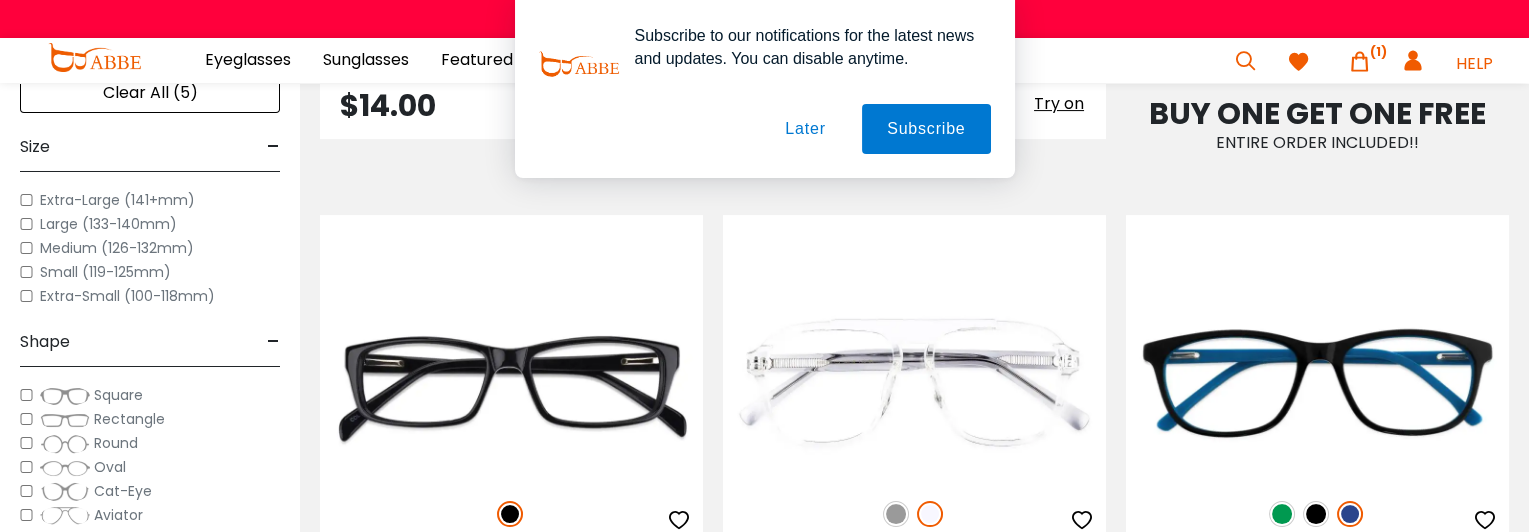 click on "Later" at bounding box center (0, 0) 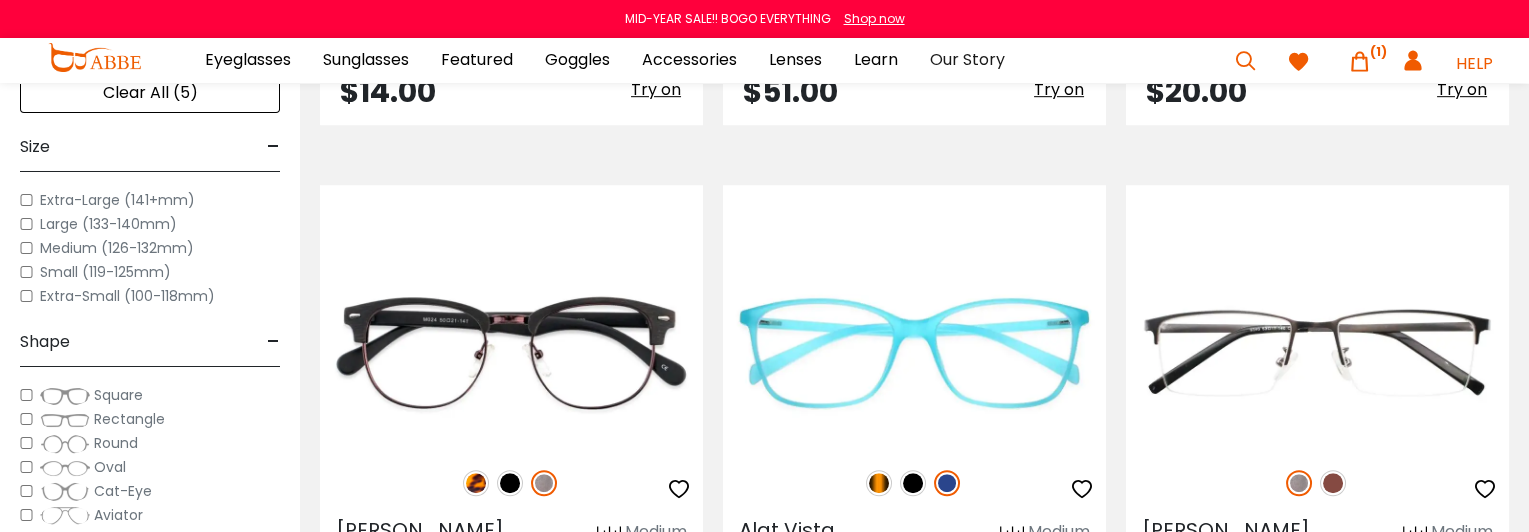 scroll, scrollTop: 2888, scrollLeft: 0, axis: vertical 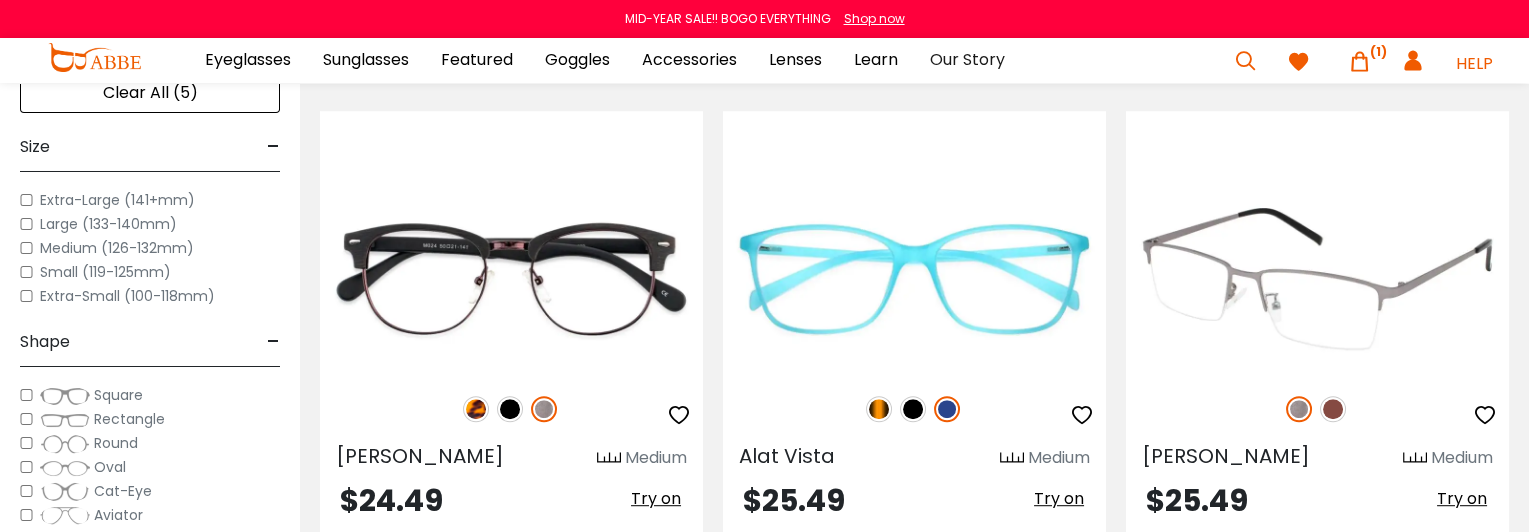 click at bounding box center (1333, 409) 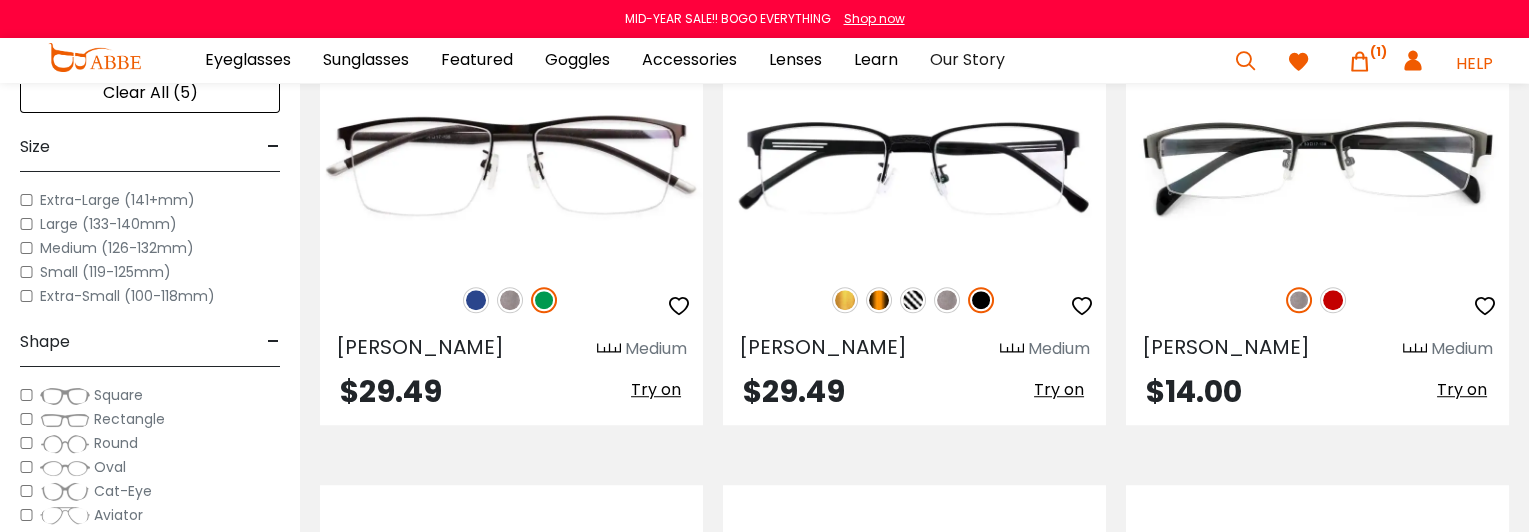 scroll, scrollTop: 3481, scrollLeft: 0, axis: vertical 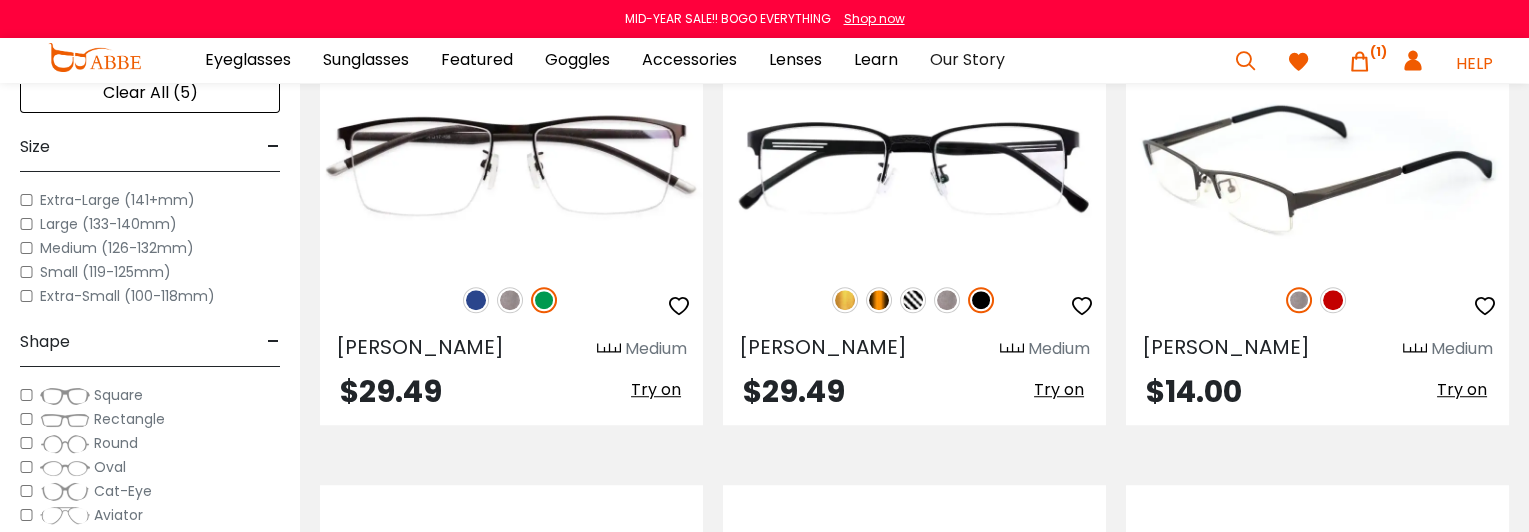 click at bounding box center (1333, 300) 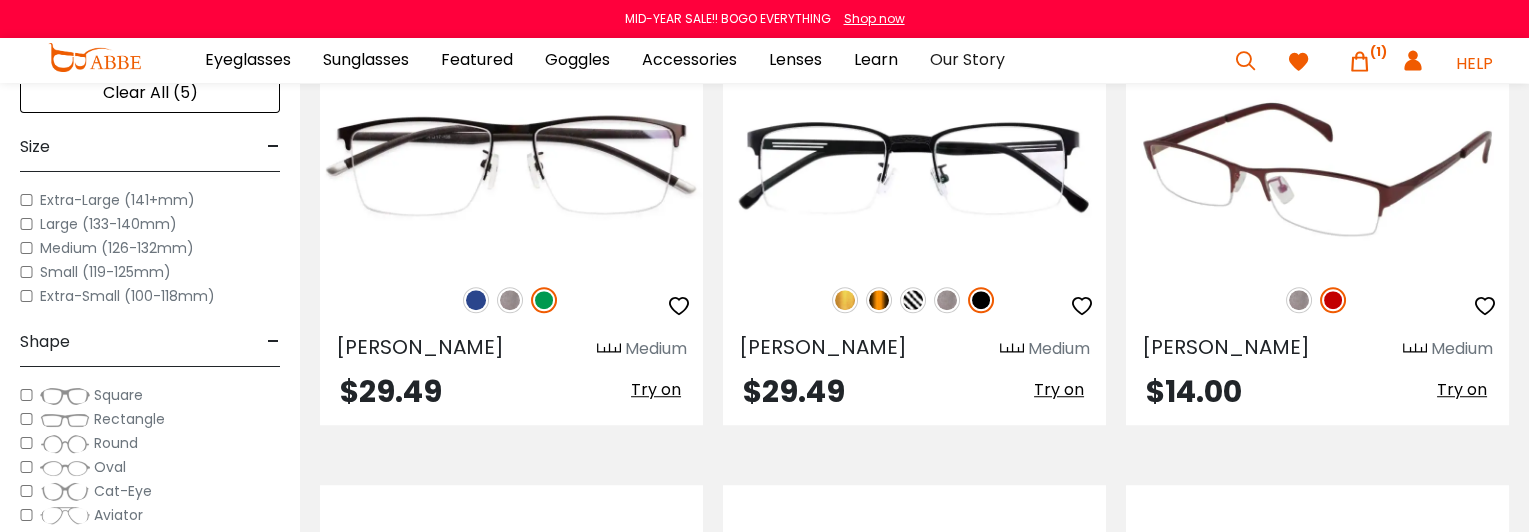 click at bounding box center [1299, 300] 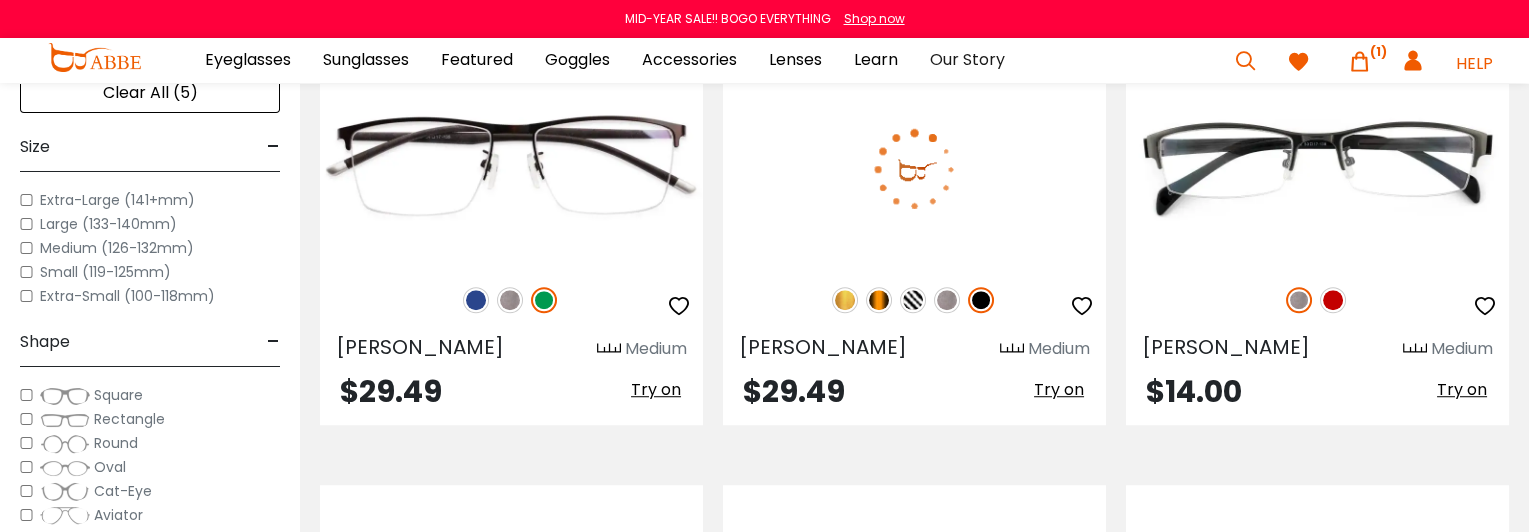 click at bounding box center [845, 300] 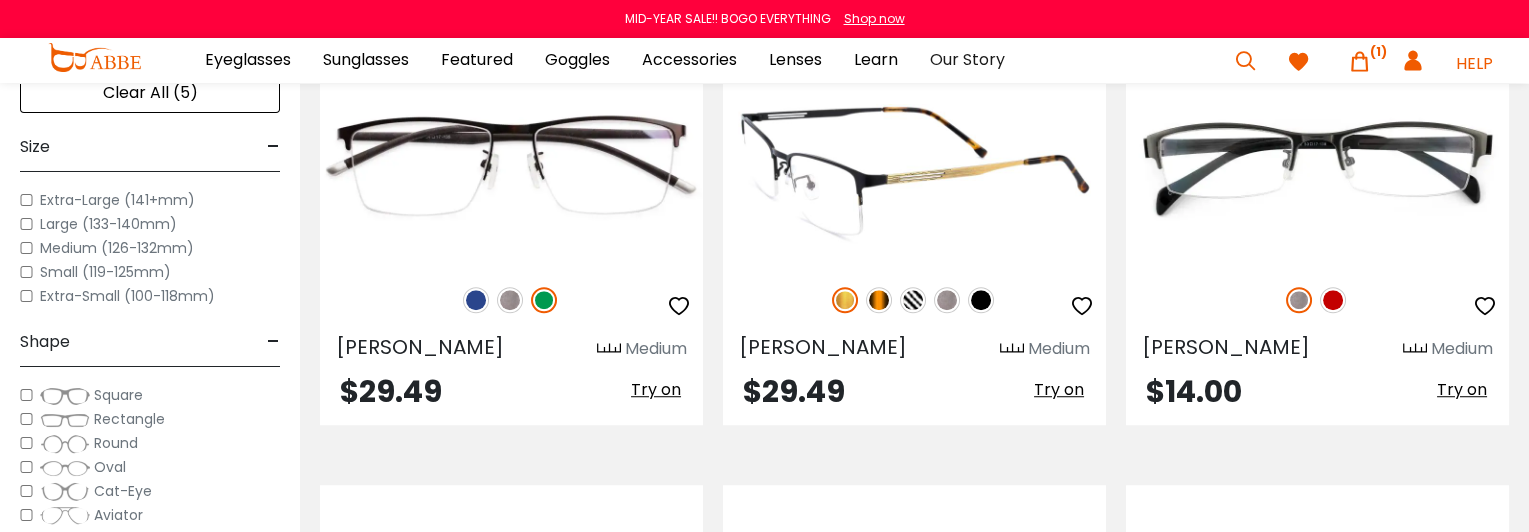 click at bounding box center [845, 300] 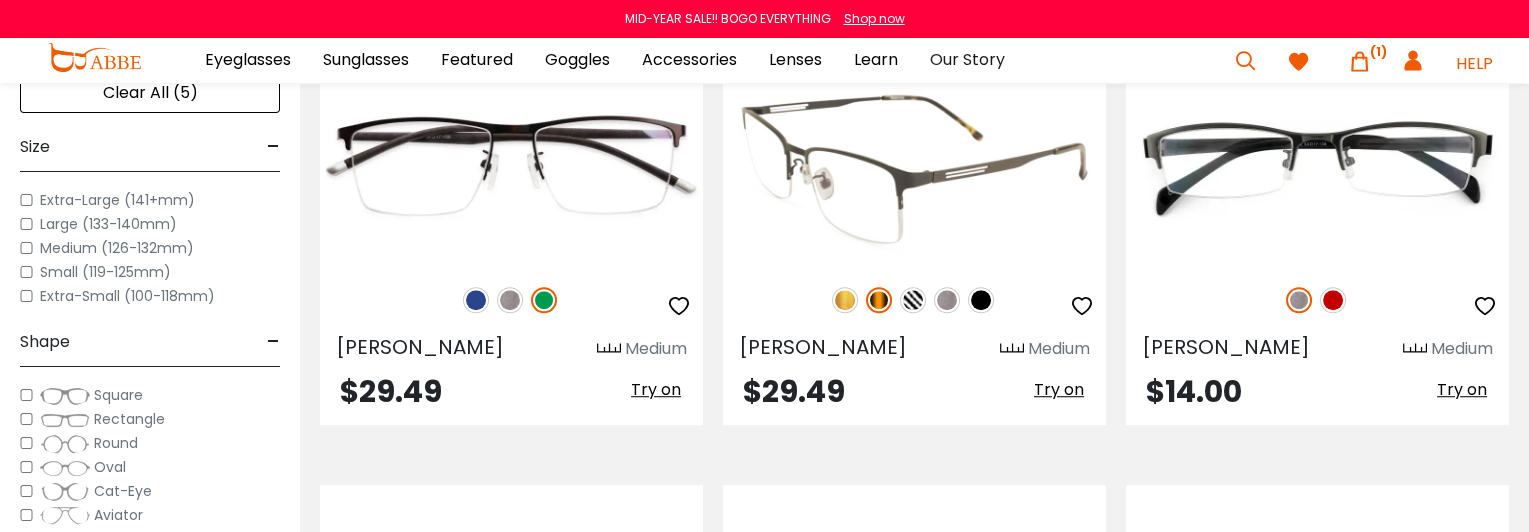 click at bounding box center (913, 300) 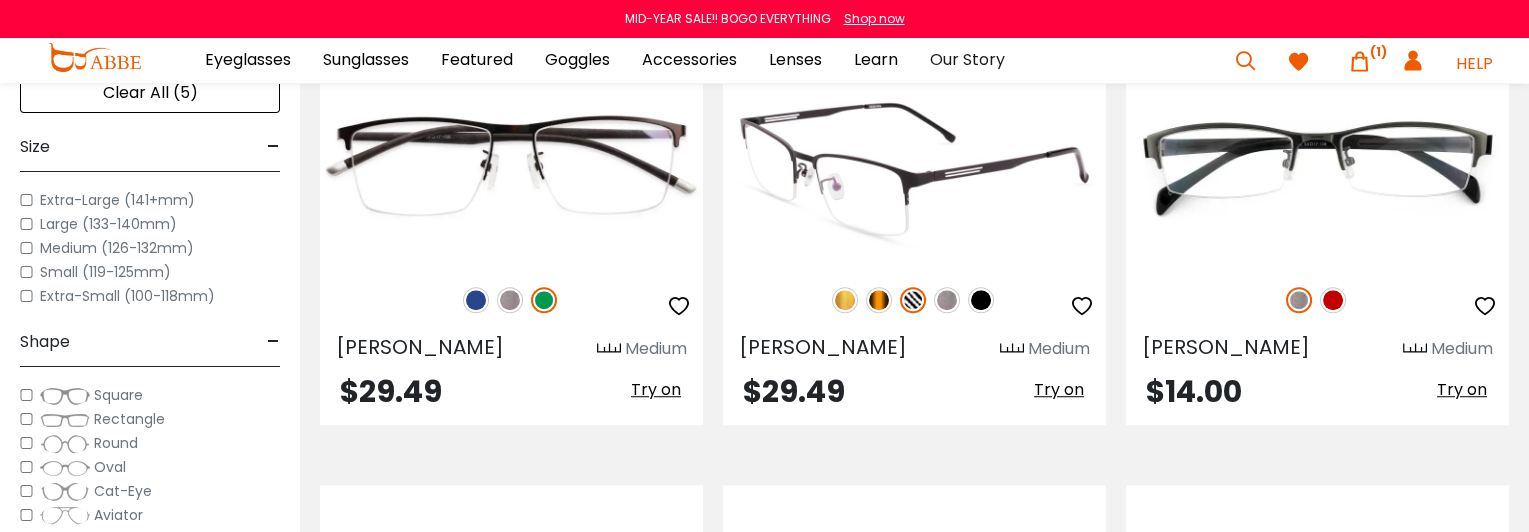 click at bounding box center [947, 300] 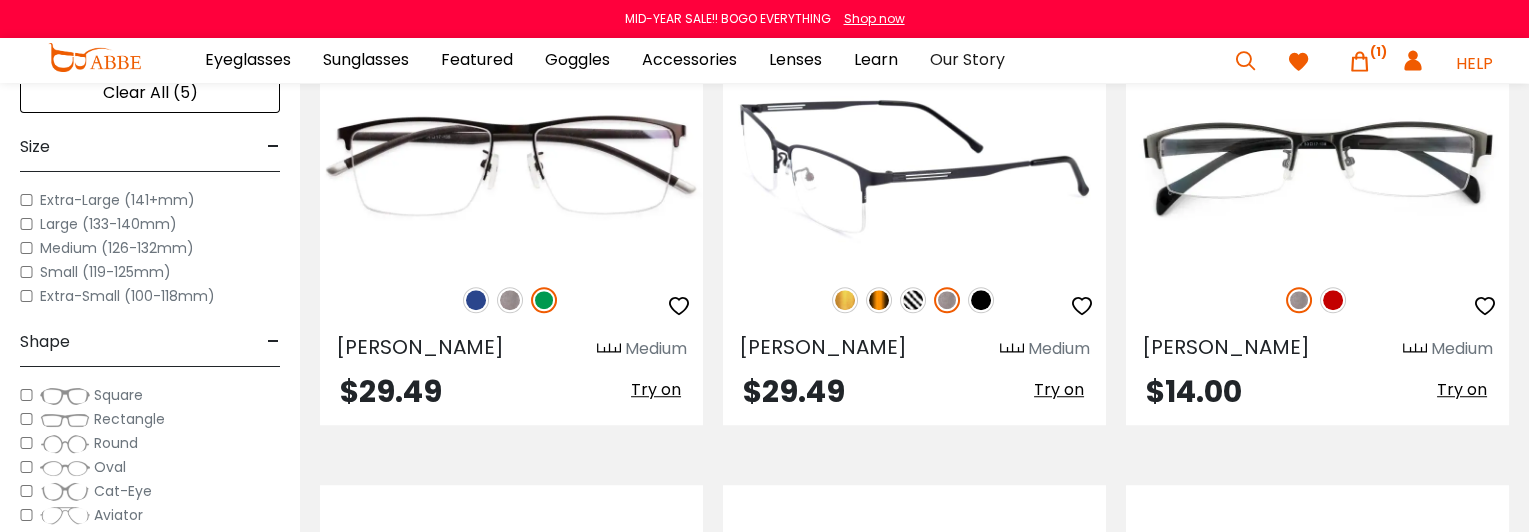 click at bounding box center [981, 300] 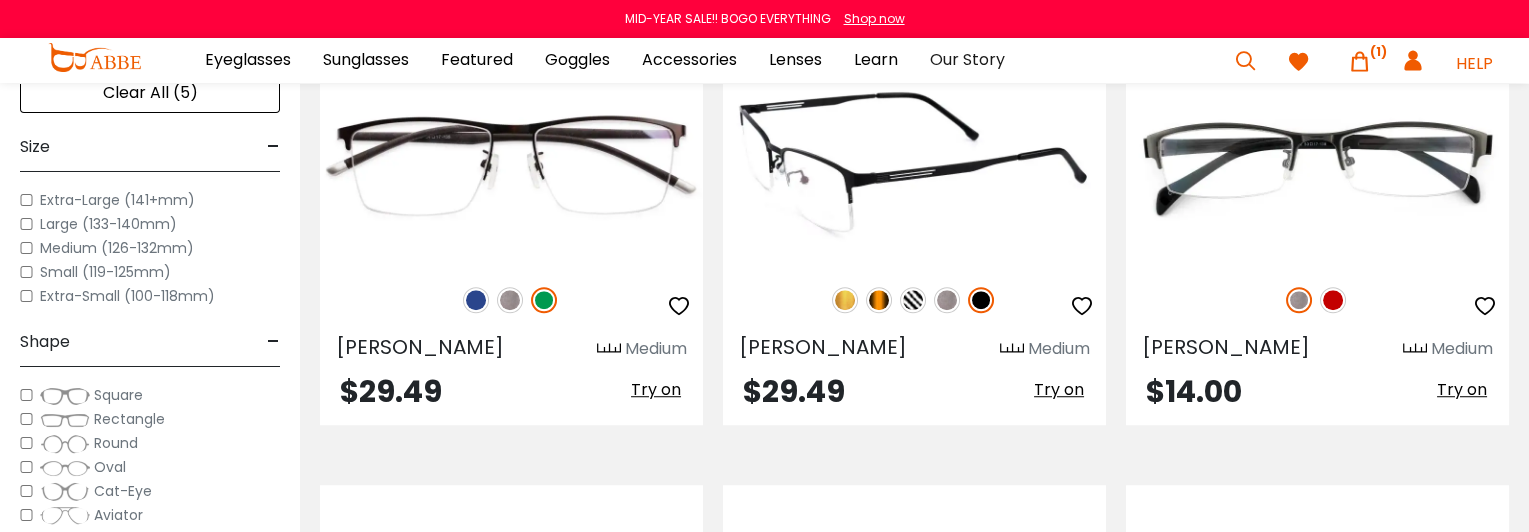 click at bounding box center [845, 300] 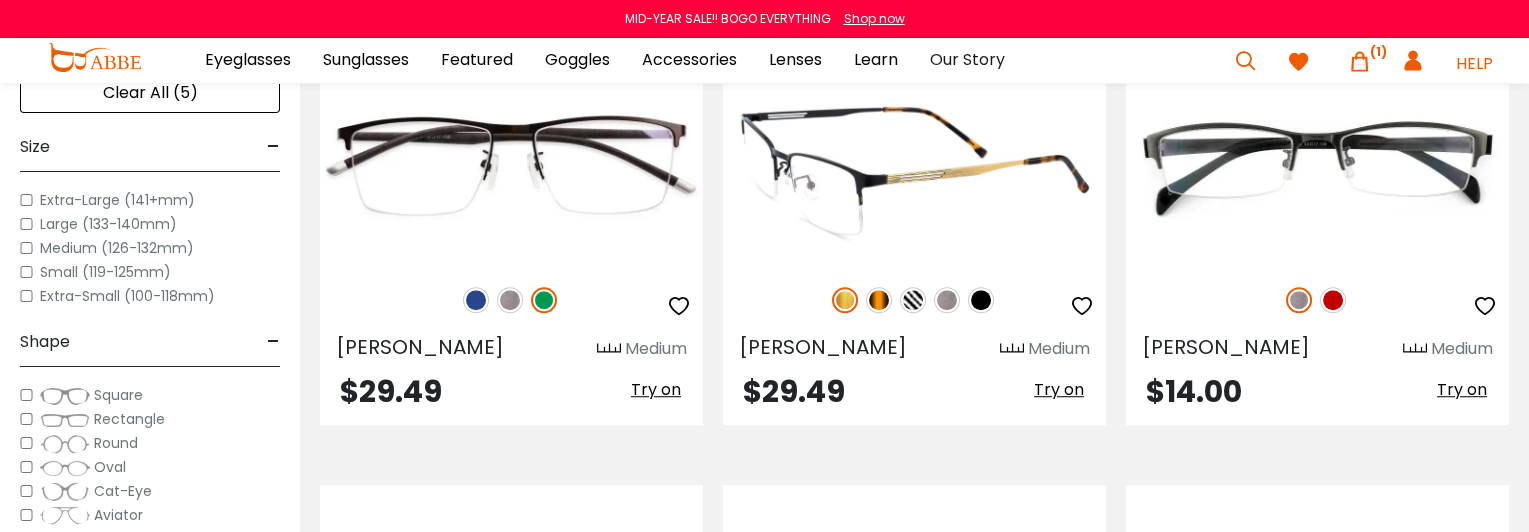 click at bounding box center (879, 300) 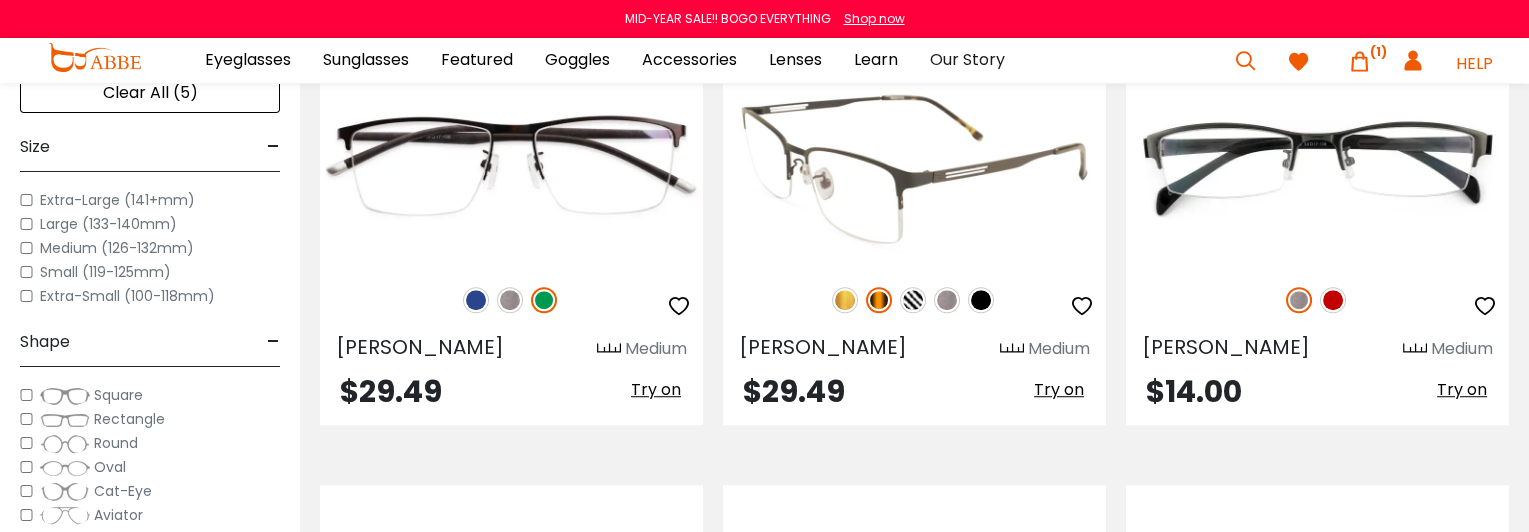 click at bounding box center (845, 300) 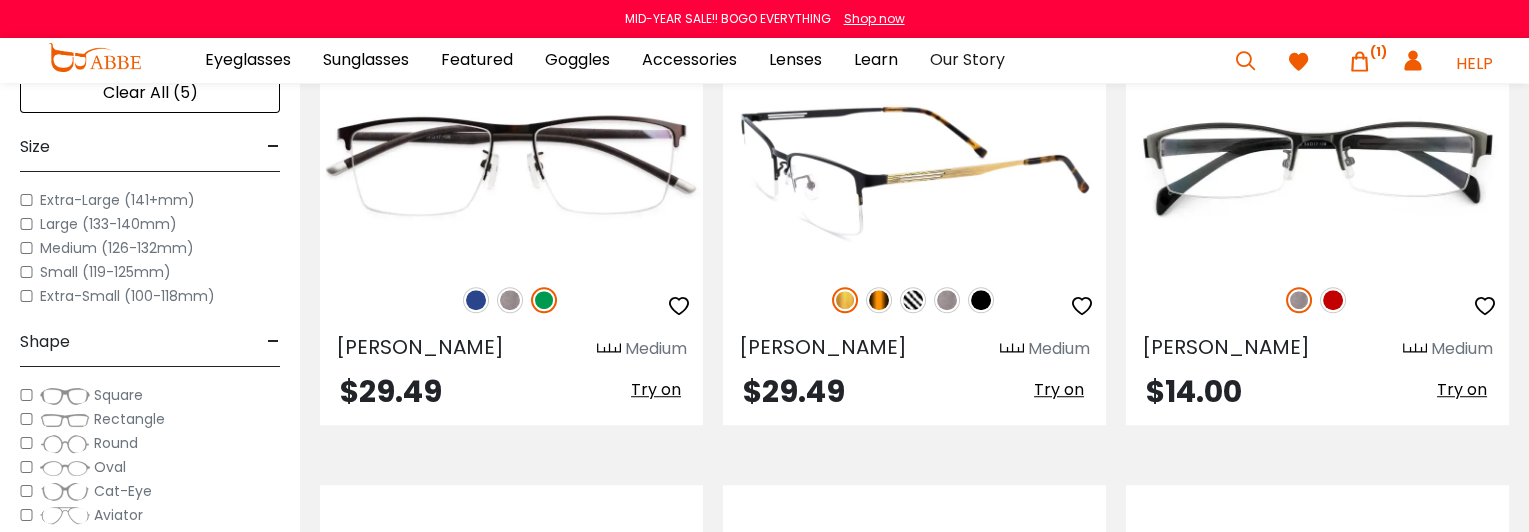 click at bounding box center [947, 300] 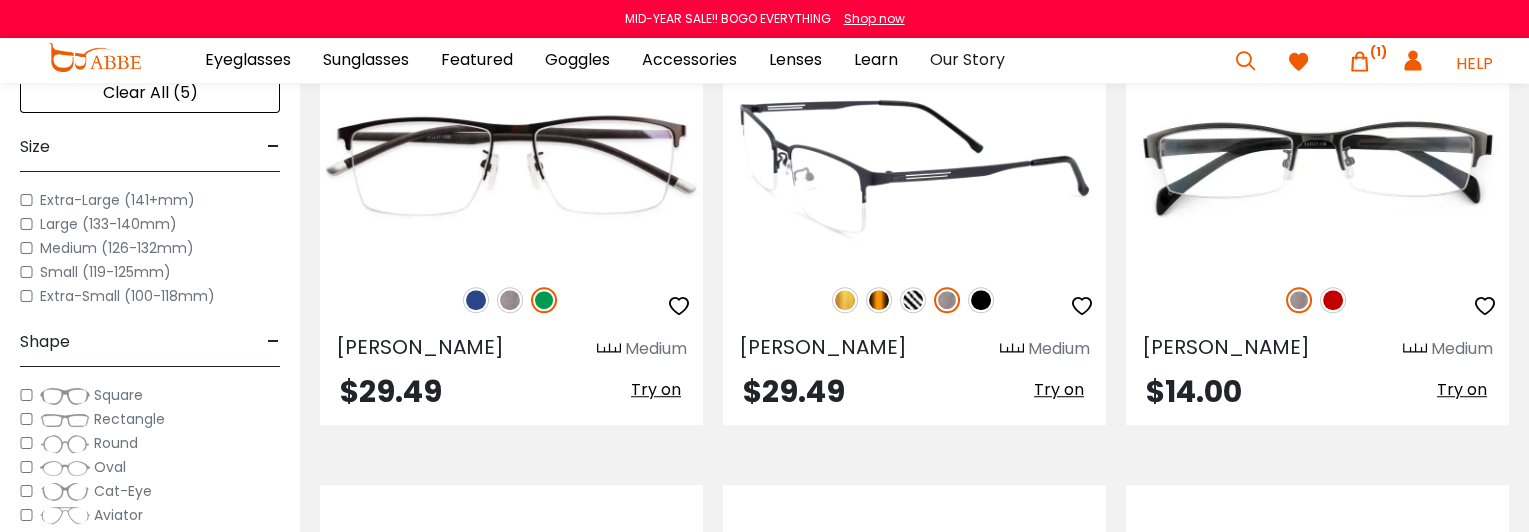 click at bounding box center (914, 169) 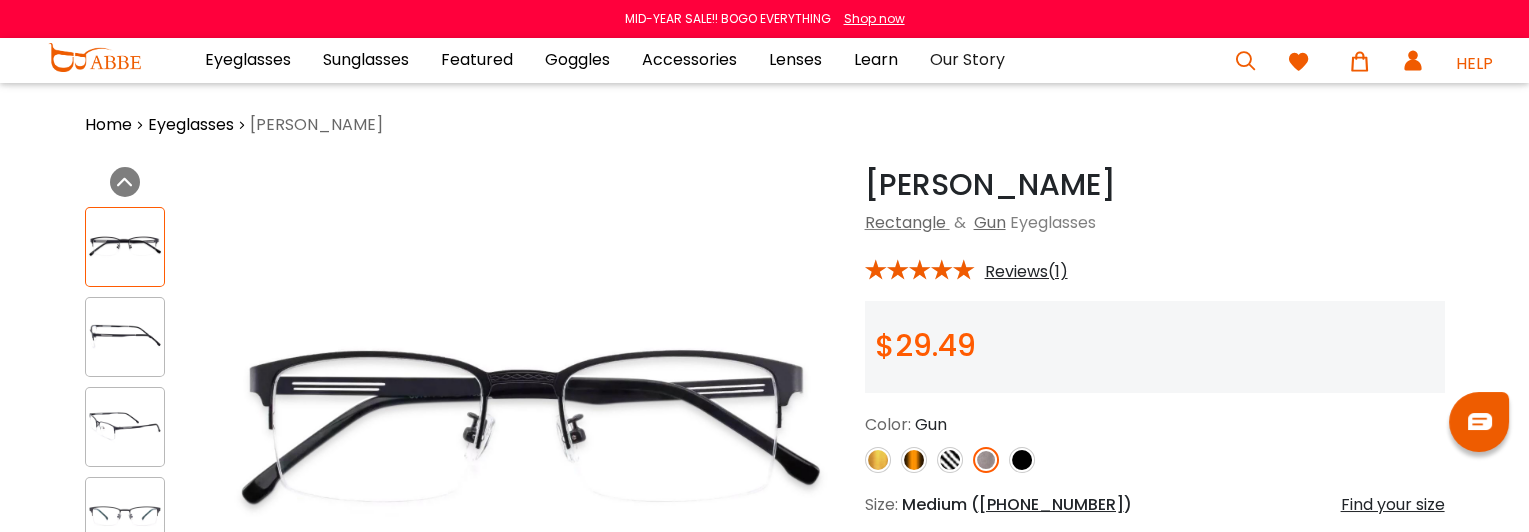 scroll, scrollTop: 0, scrollLeft: 0, axis: both 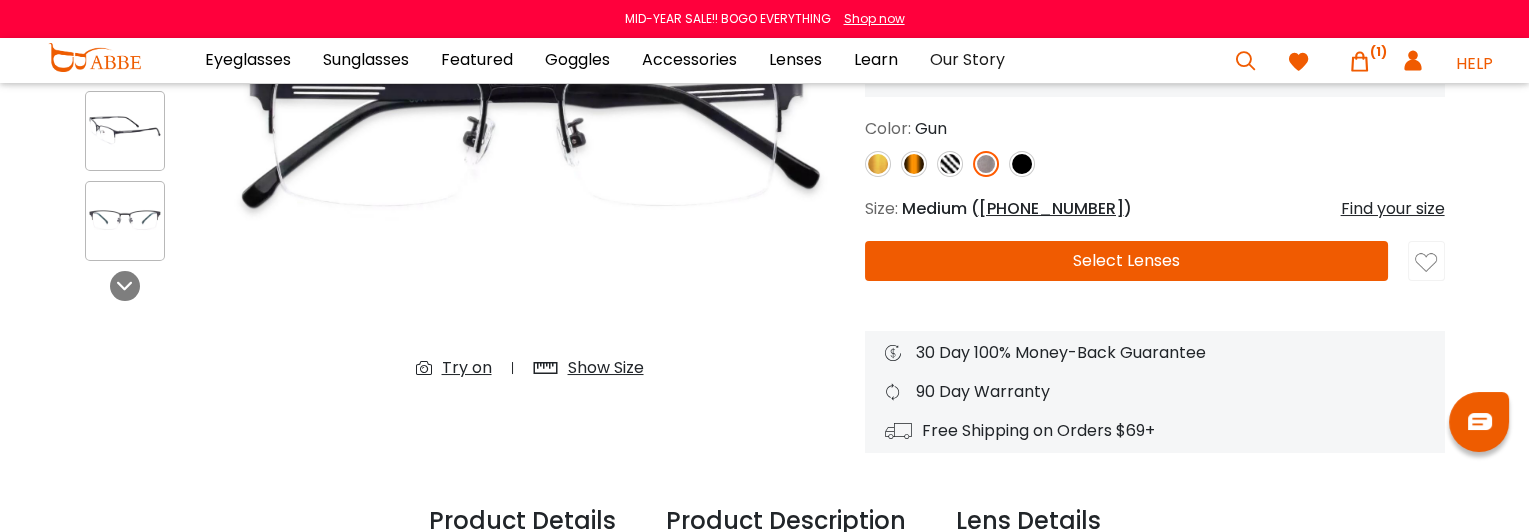 click on "Select Lenses" at bounding box center [1127, 261] 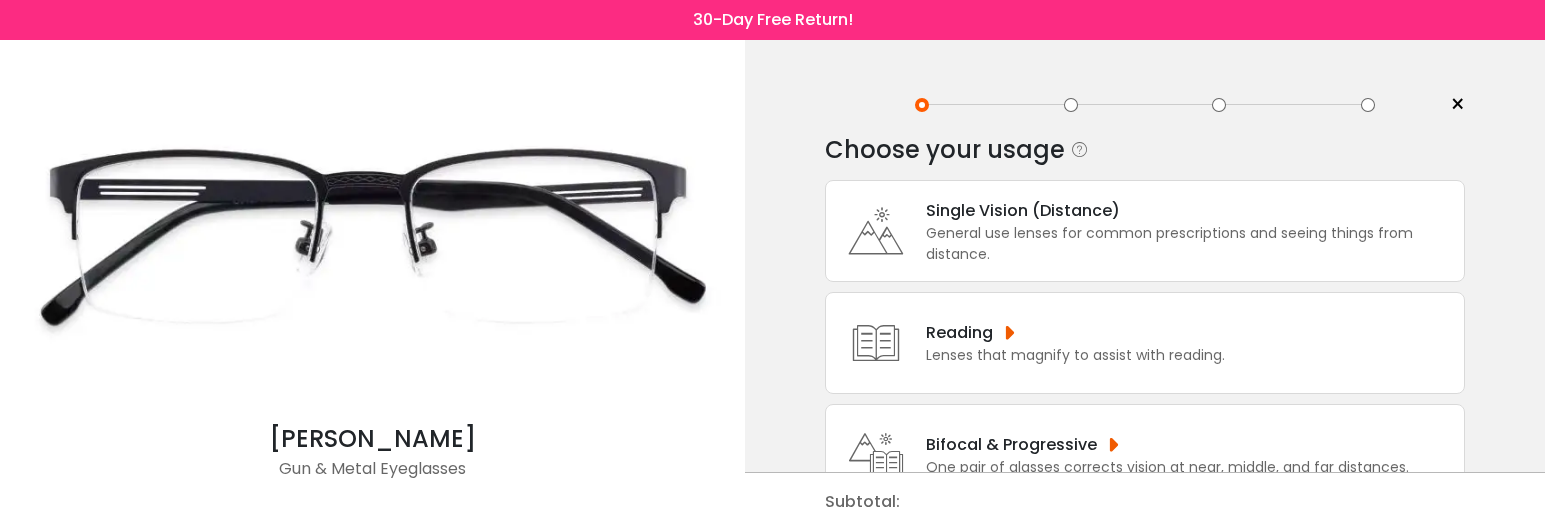 scroll, scrollTop: 0, scrollLeft: 0, axis: both 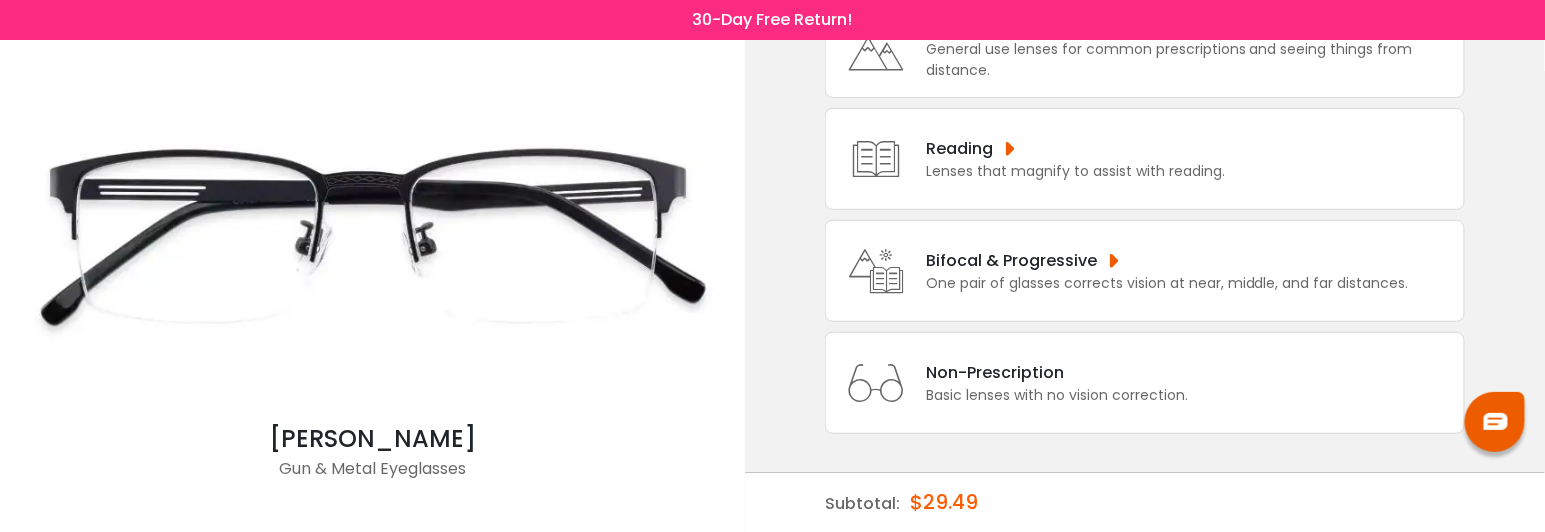 click on "Bifocal & Progressive" at bounding box center (1167, 260) 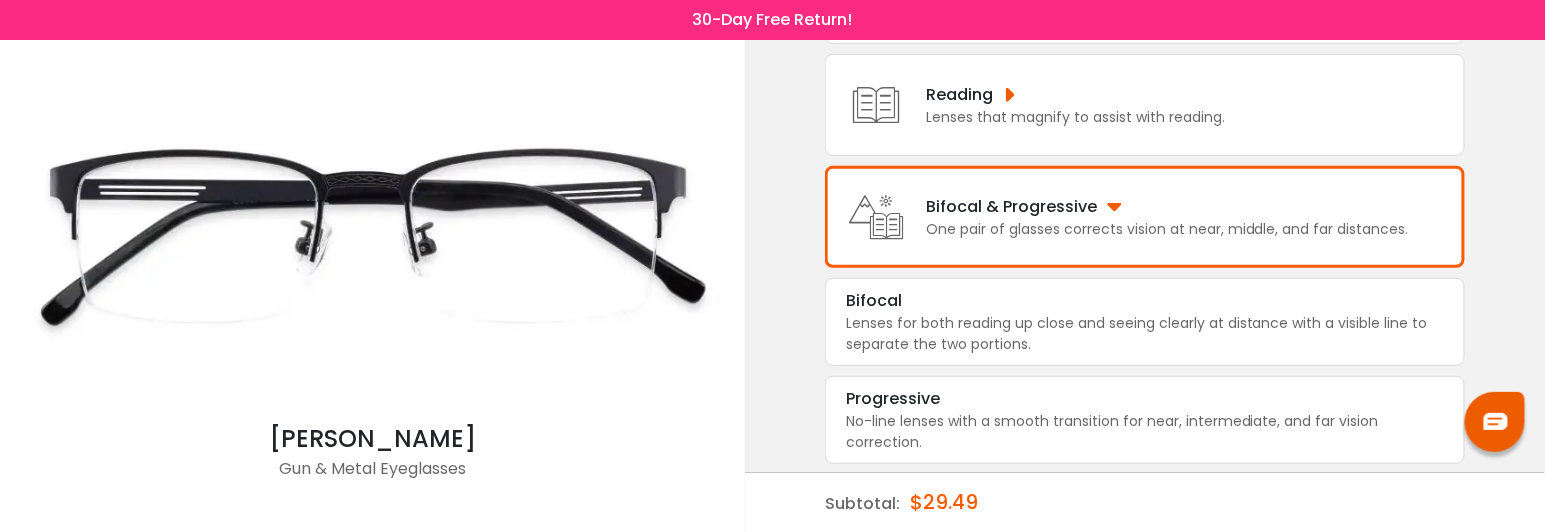 scroll, scrollTop: 238, scrollLeft: 0, axis: vertical 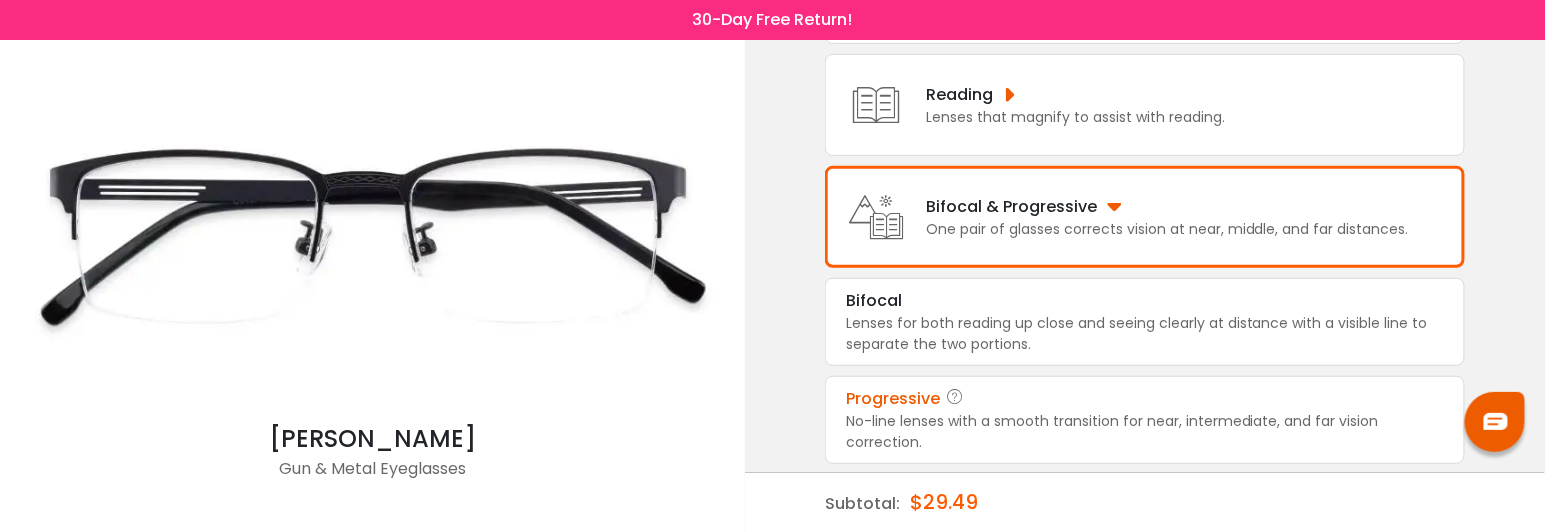 click on "Progressive" at bounding box center [1145, 399] 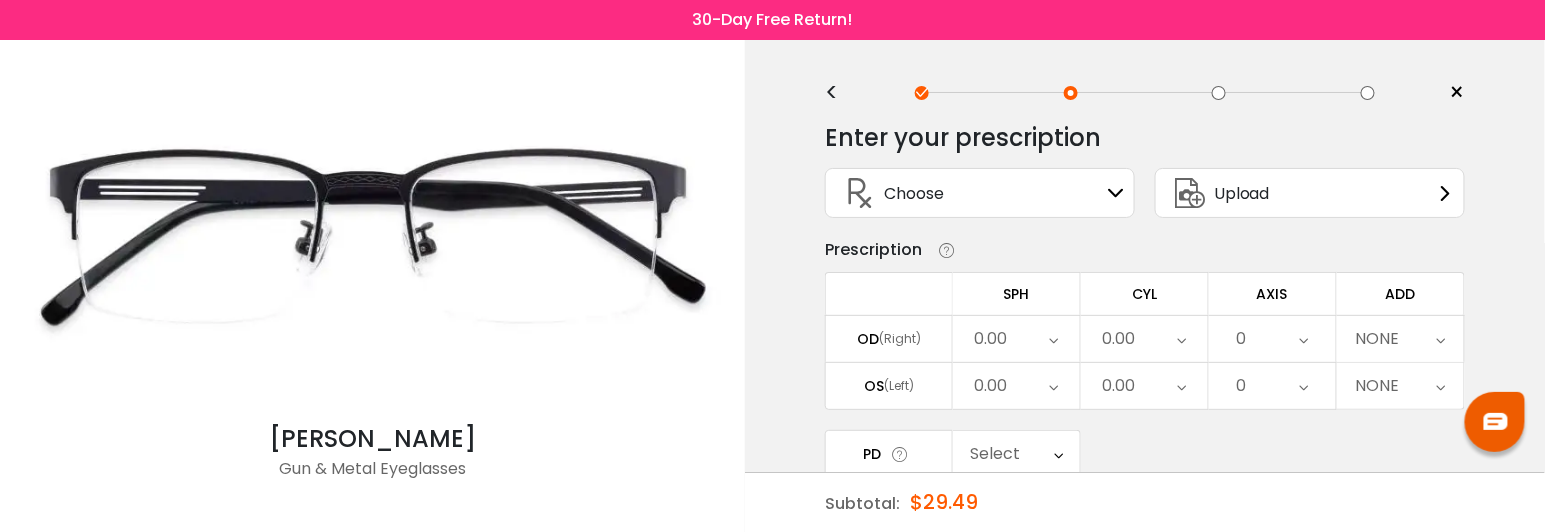 scroll, scrollTop: 0, scrollLeft: 0, axis: both 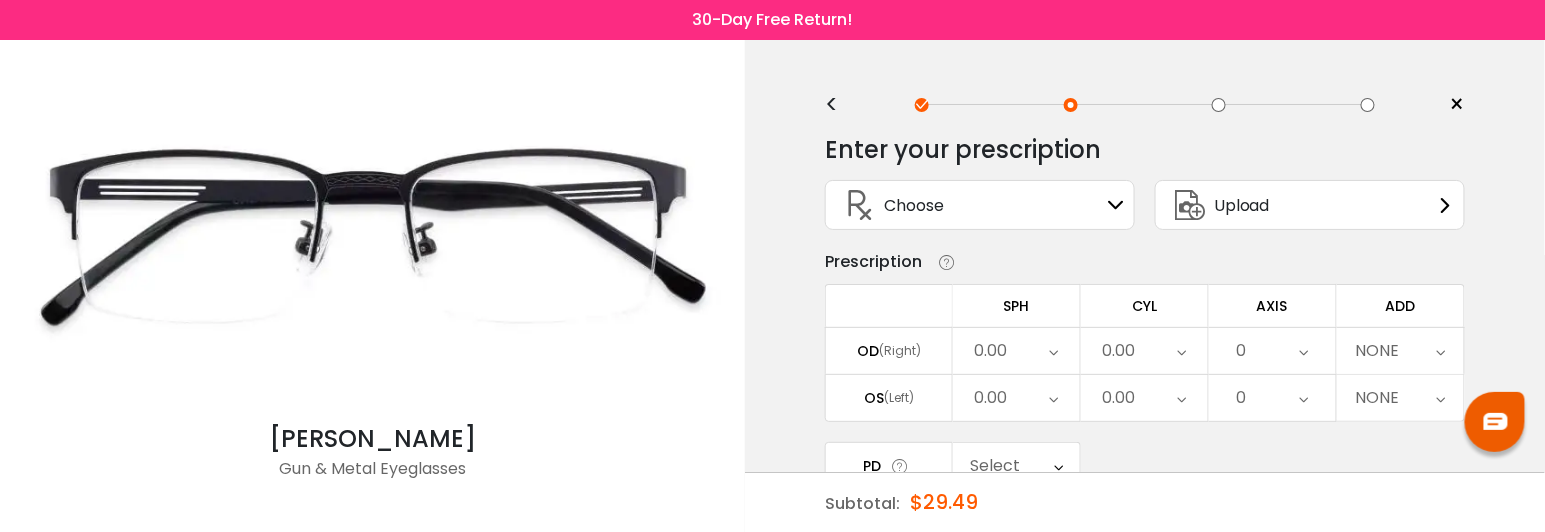 click at bounding box center (1116, 205) 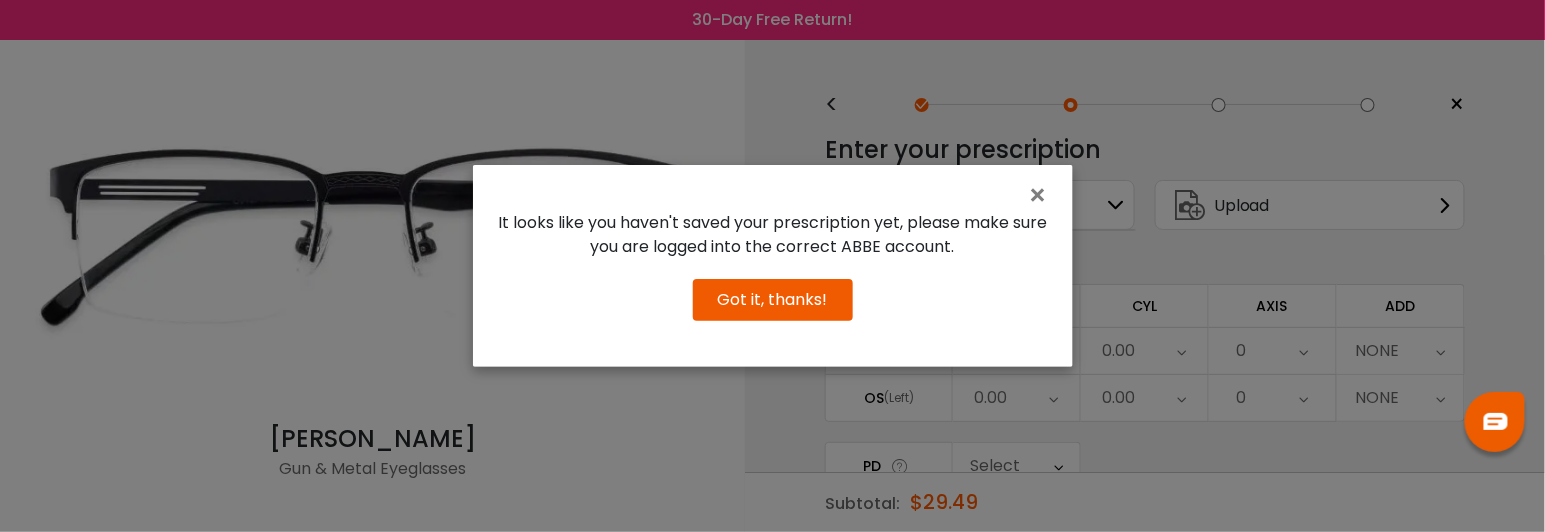 click on "Got it, thanks!" at bounding box center [773, 300] 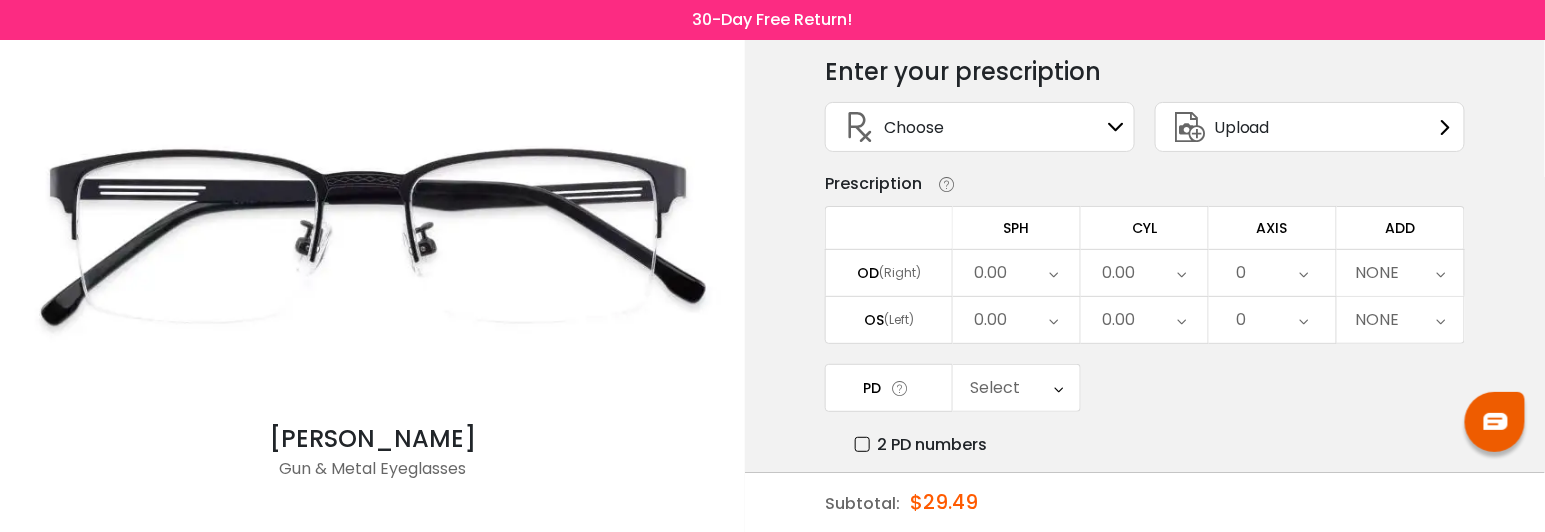 scroll, scrollTop: 62, scrollLeft: 0, axis: vertical 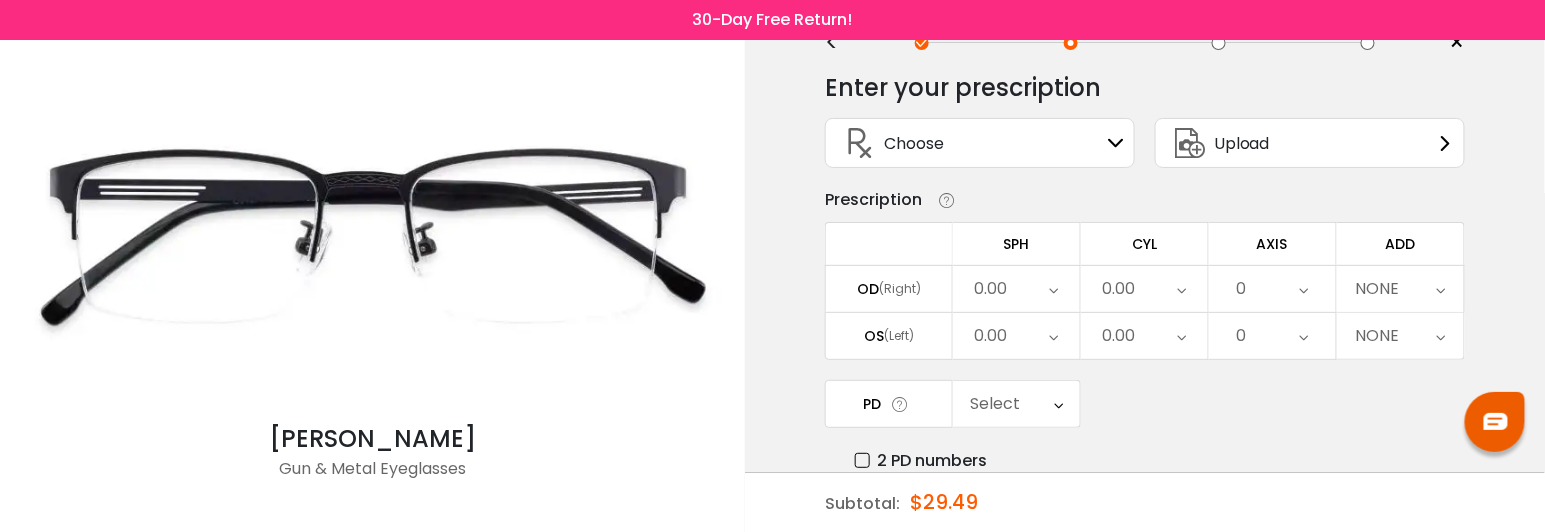 click on "Upload" at bounding box center (1310, 143) 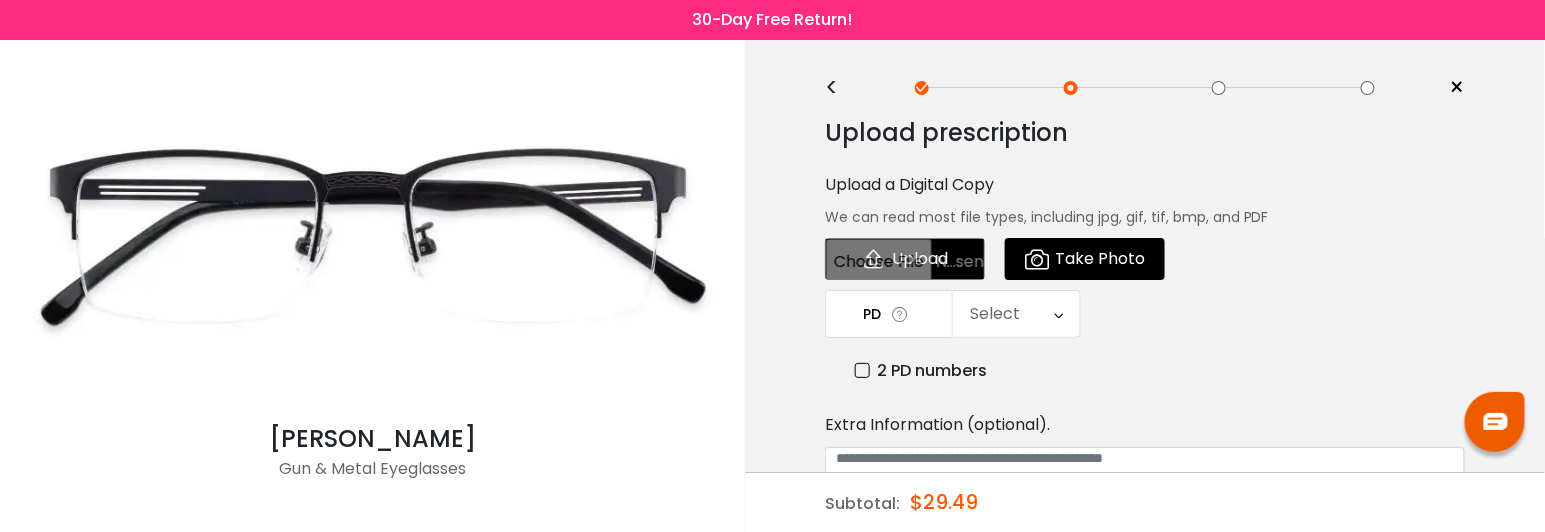 scroll, scrollTop: 0, scrollLeft: 0, axis: both 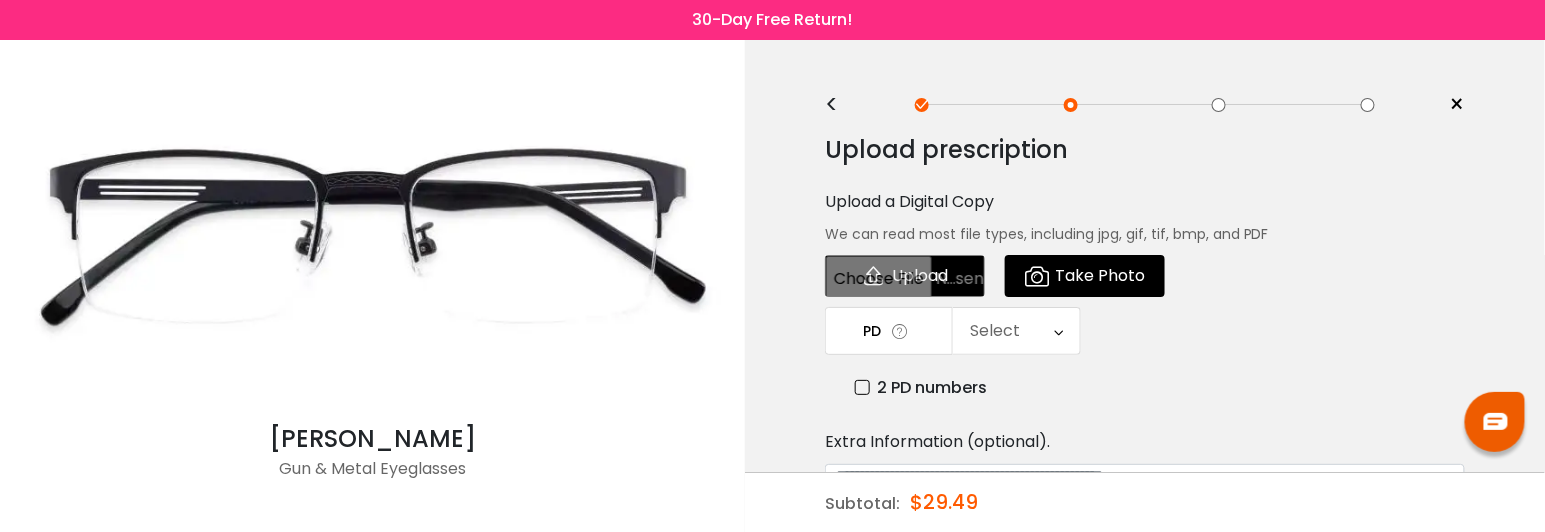 click at bounding box center [1058, 331] 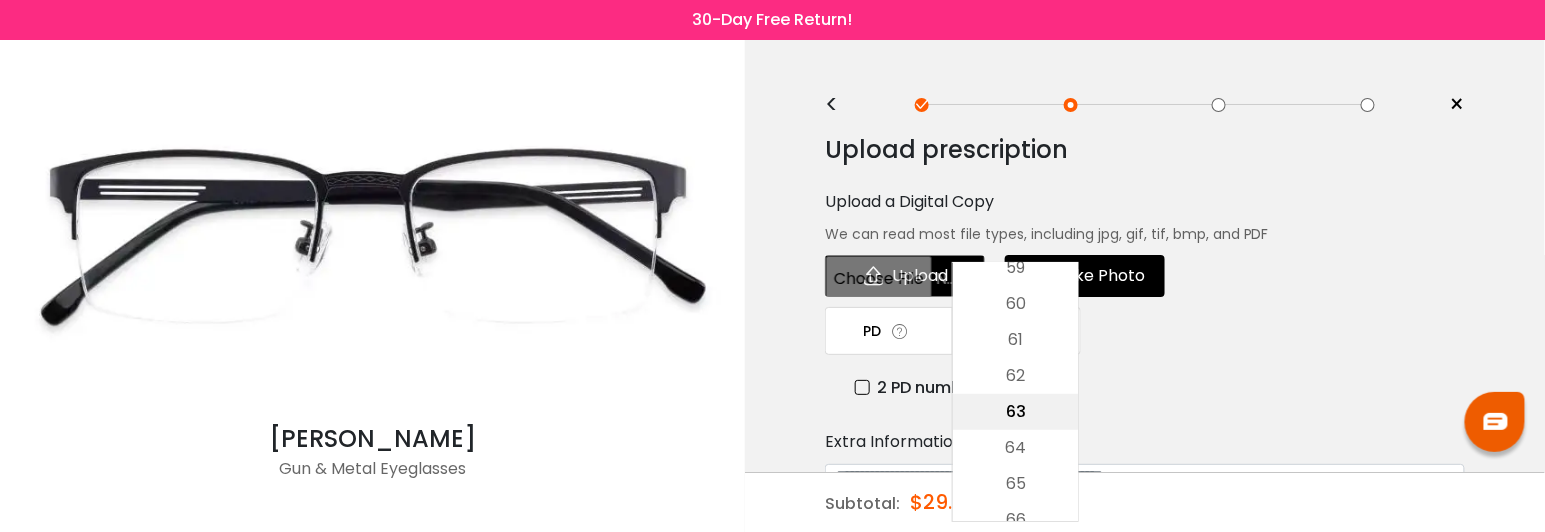 click on "63" at bounding box center (1015, 412) 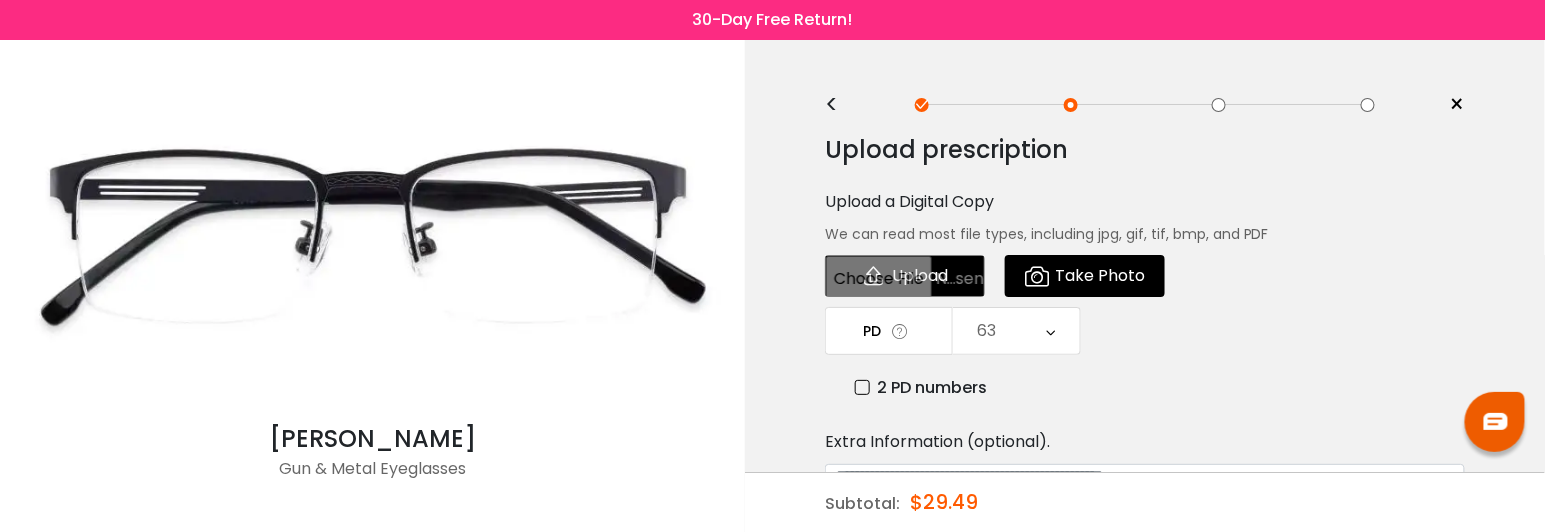 click at bounding box center [905, 276] 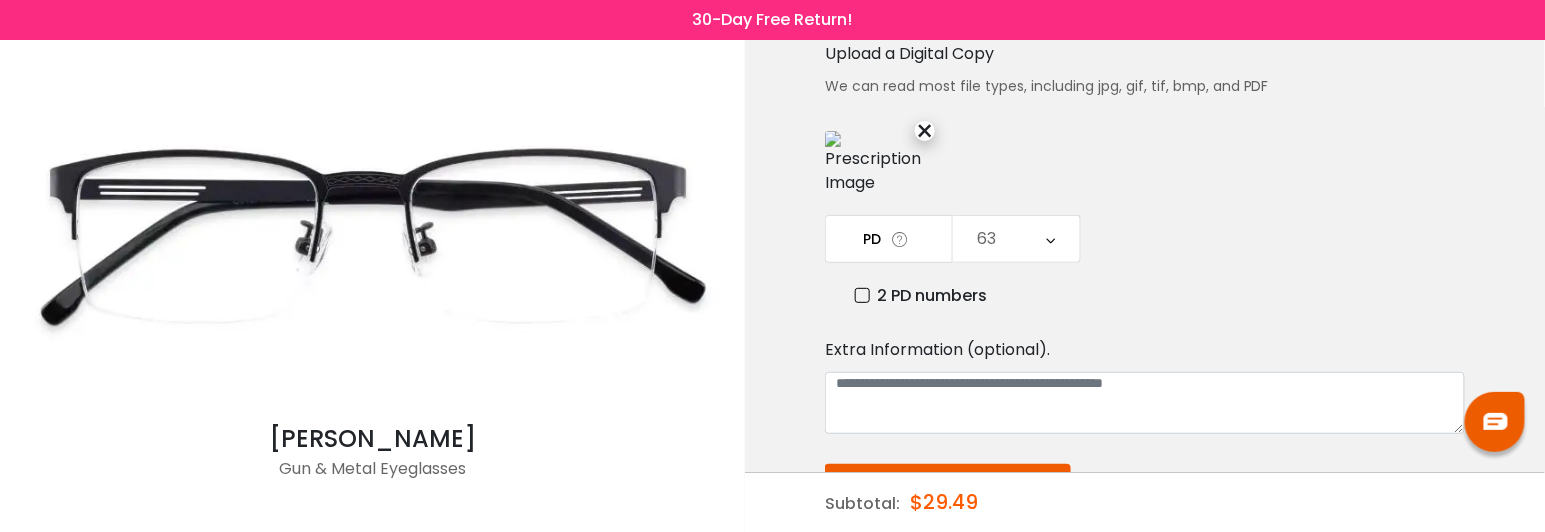 scroll, scrollTop: 222, scrollLeft: 0, axis: vertical 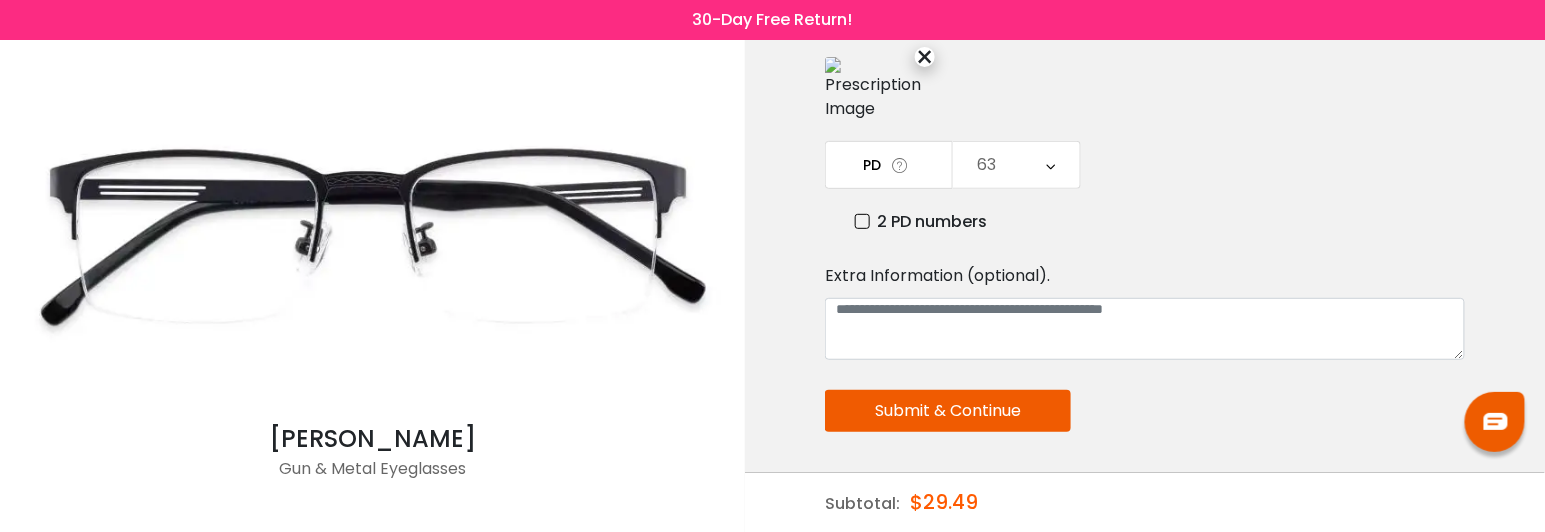click on "Submit & Continue" at bounding box center (948, 411) 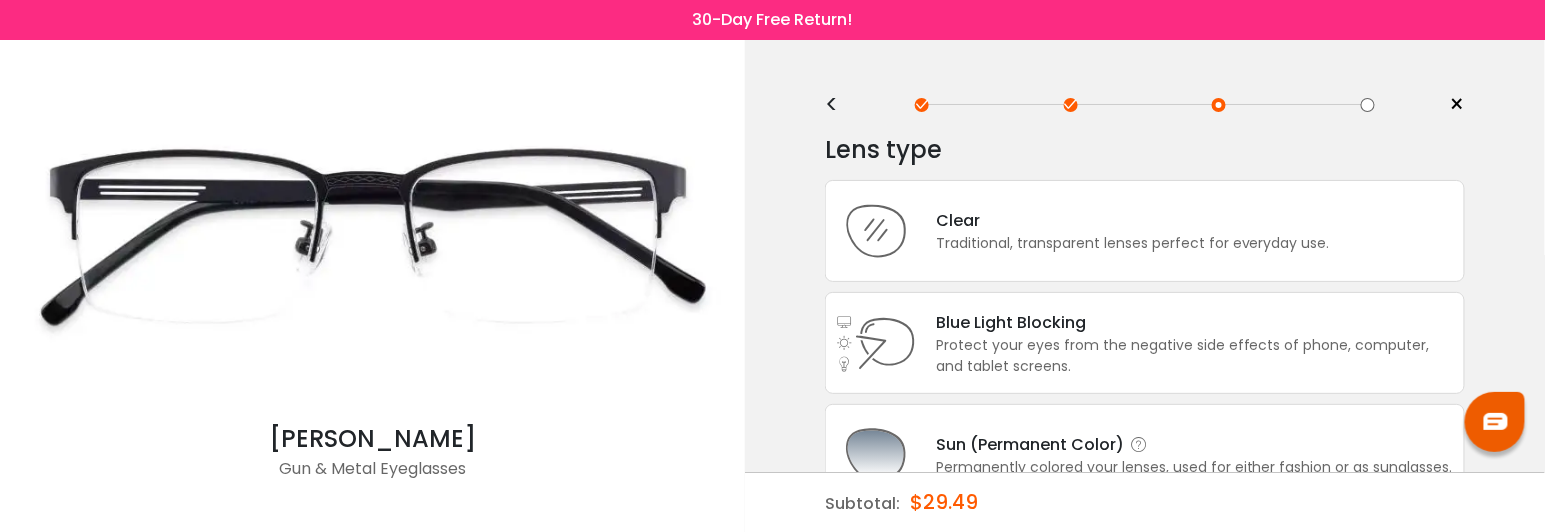 scroll, scrollTop: 148, scrollLeft: 0, axis: vertical 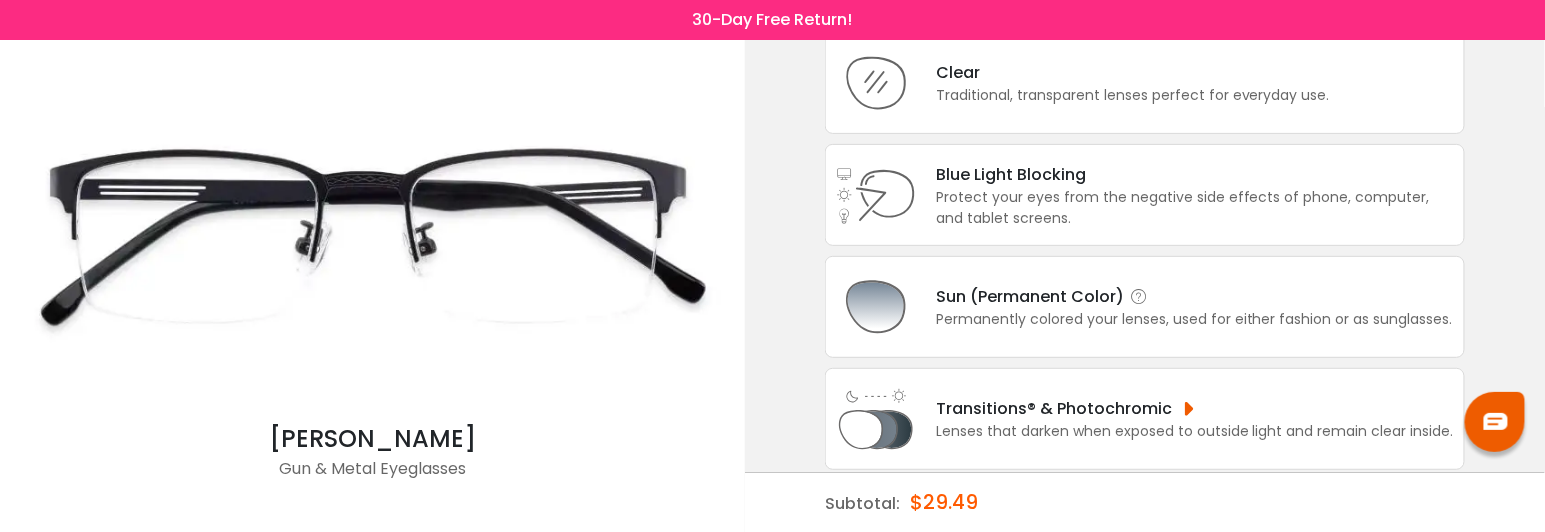 click on "Transitions® & Photochromic" at bounding box center (1195, 408) 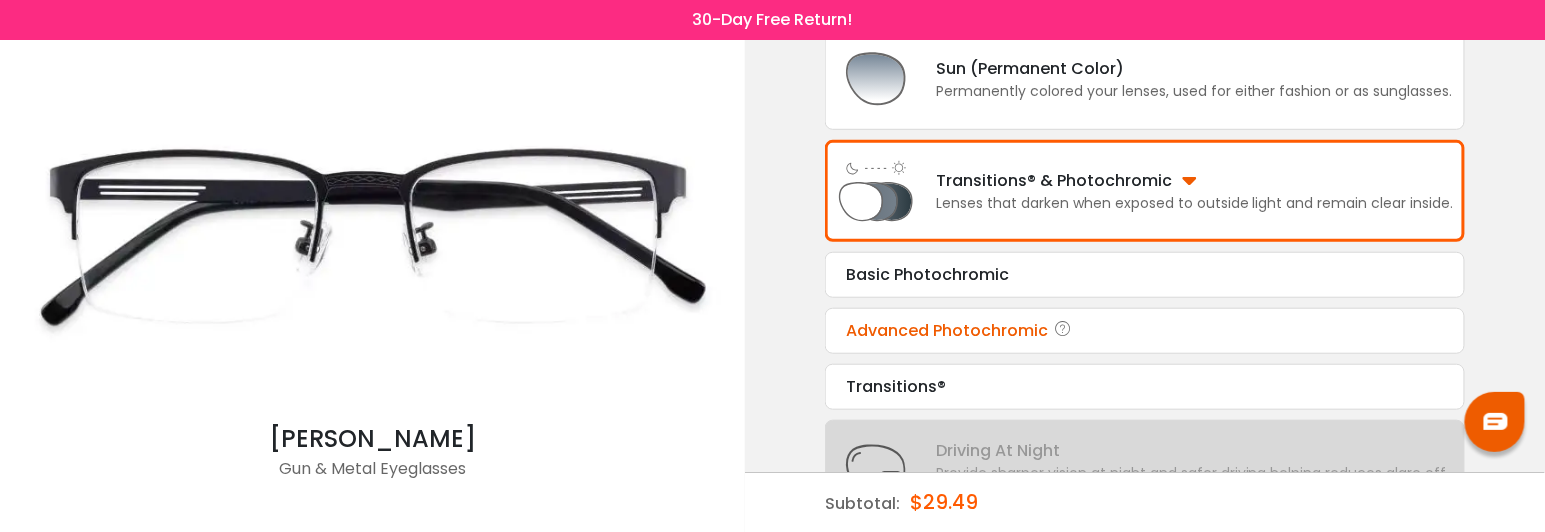scroll, scrollTop: 396, scrollLeft: 0, axis: vertical 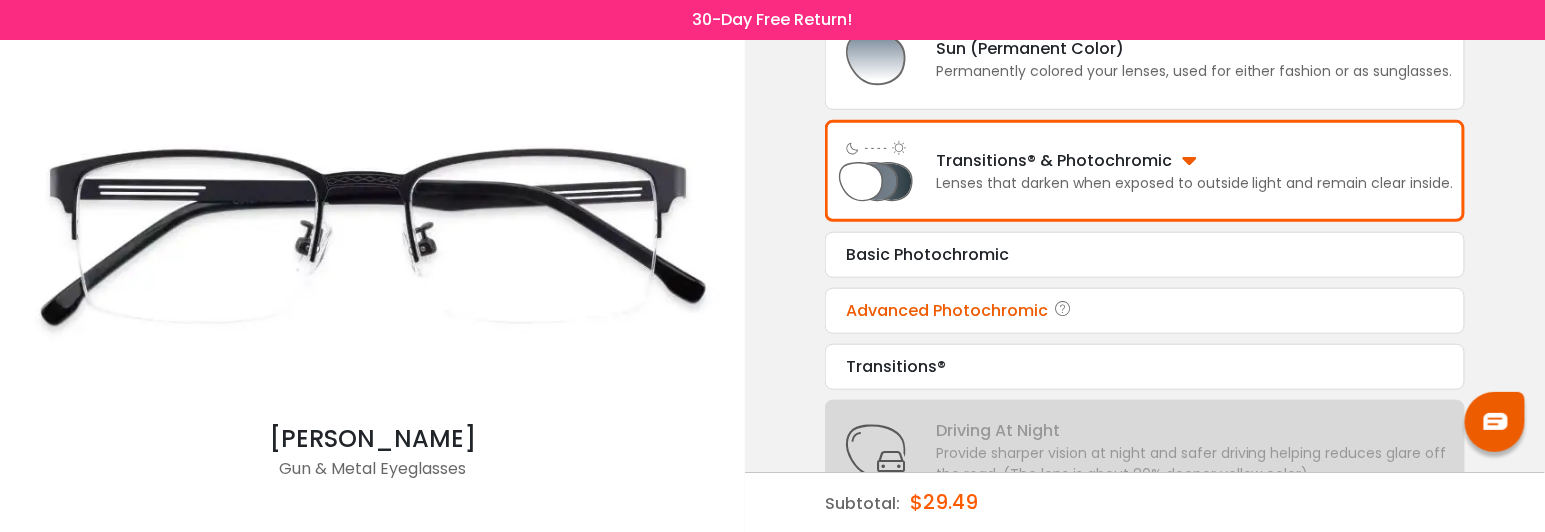 click on "Advanced Photochromic" at bounding box center [1145, 311] 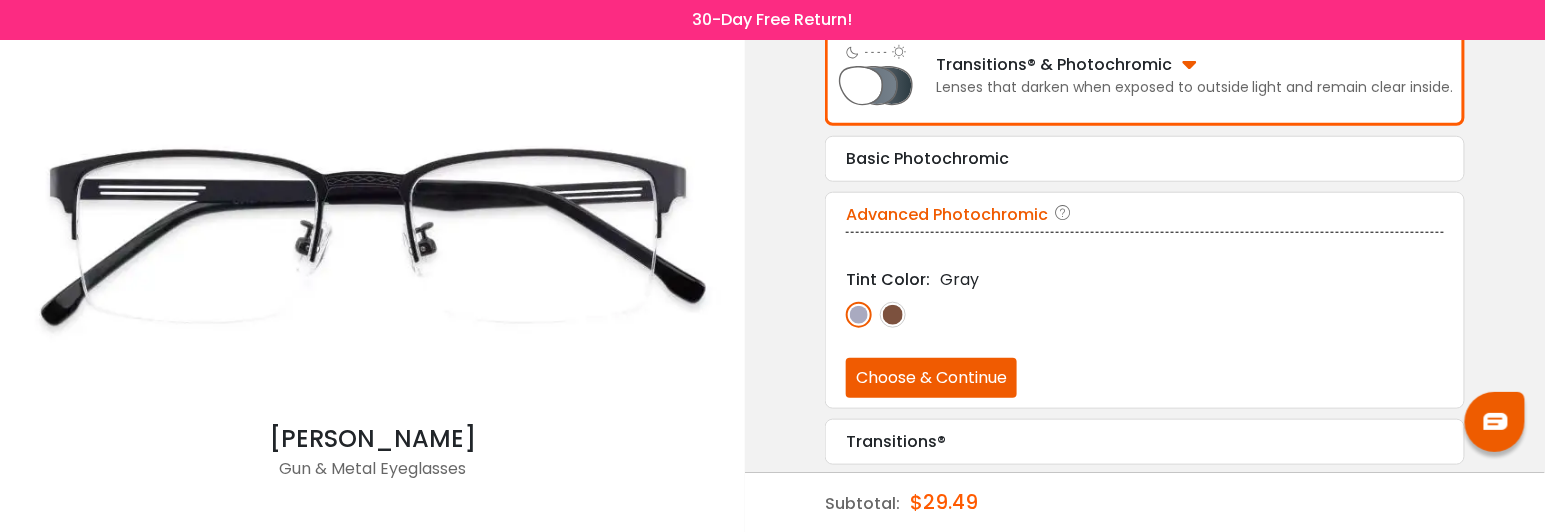scroll, scrollTop: 492, scrollLeft: 0, axis: vertical 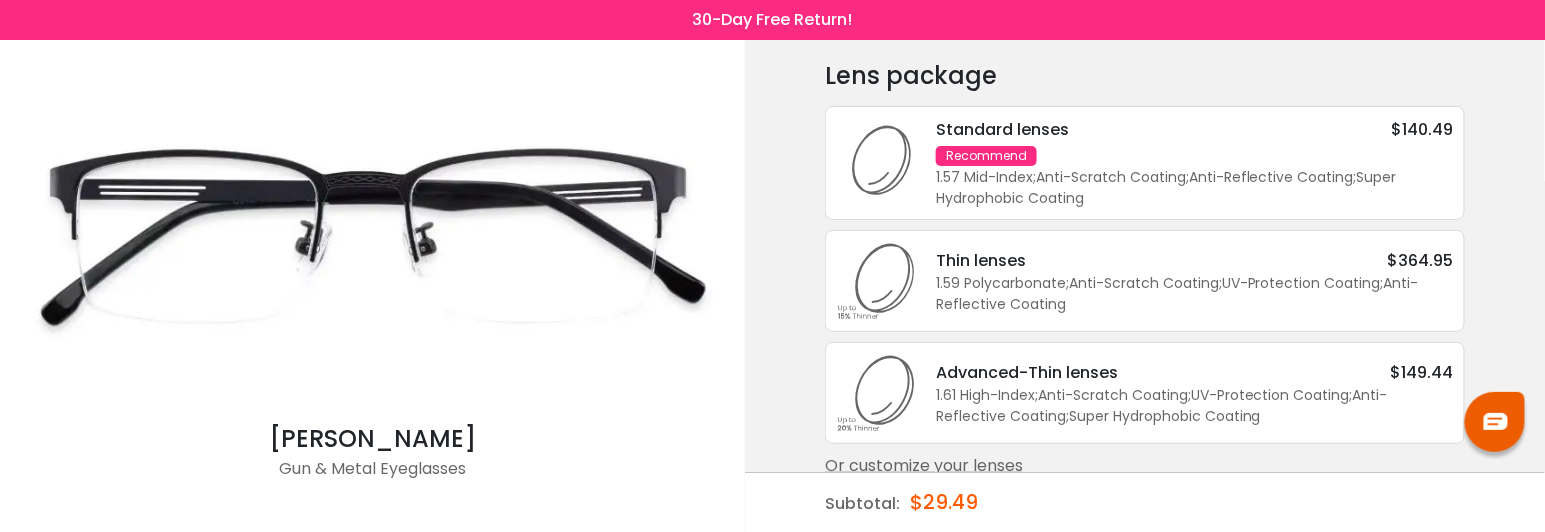 click on "Advanced-Thin lenses" at bounding box center (1027, 372) 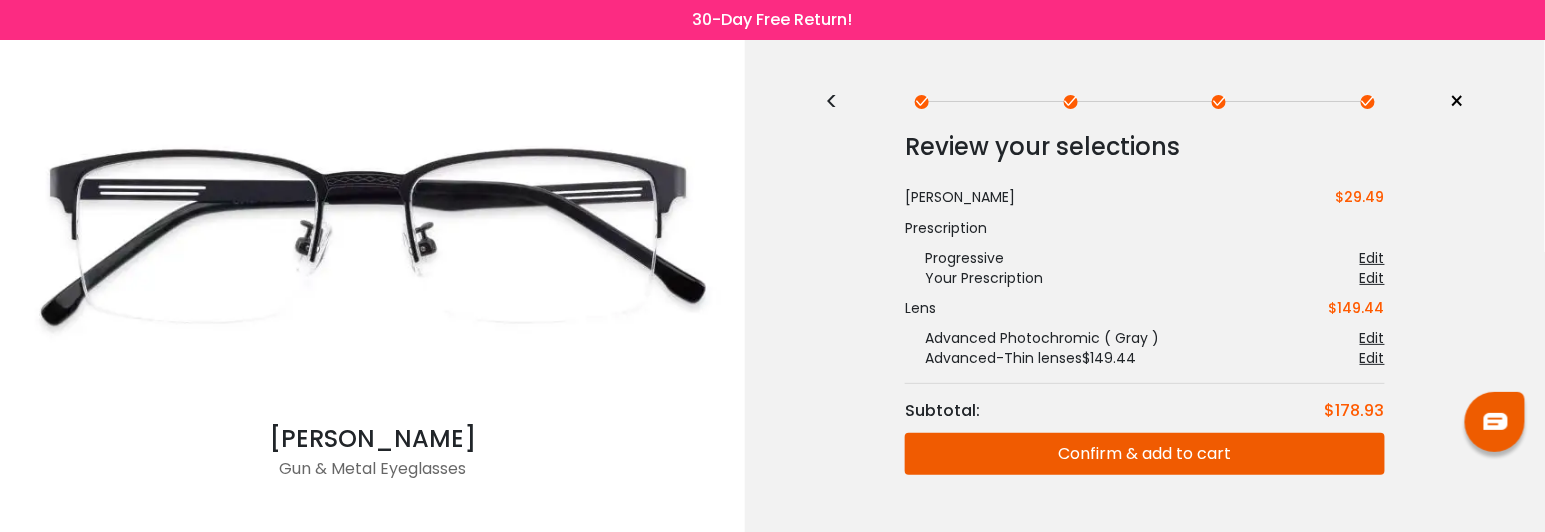 scroll, scrollTop: 0, scrollLeft: 0, axis: both 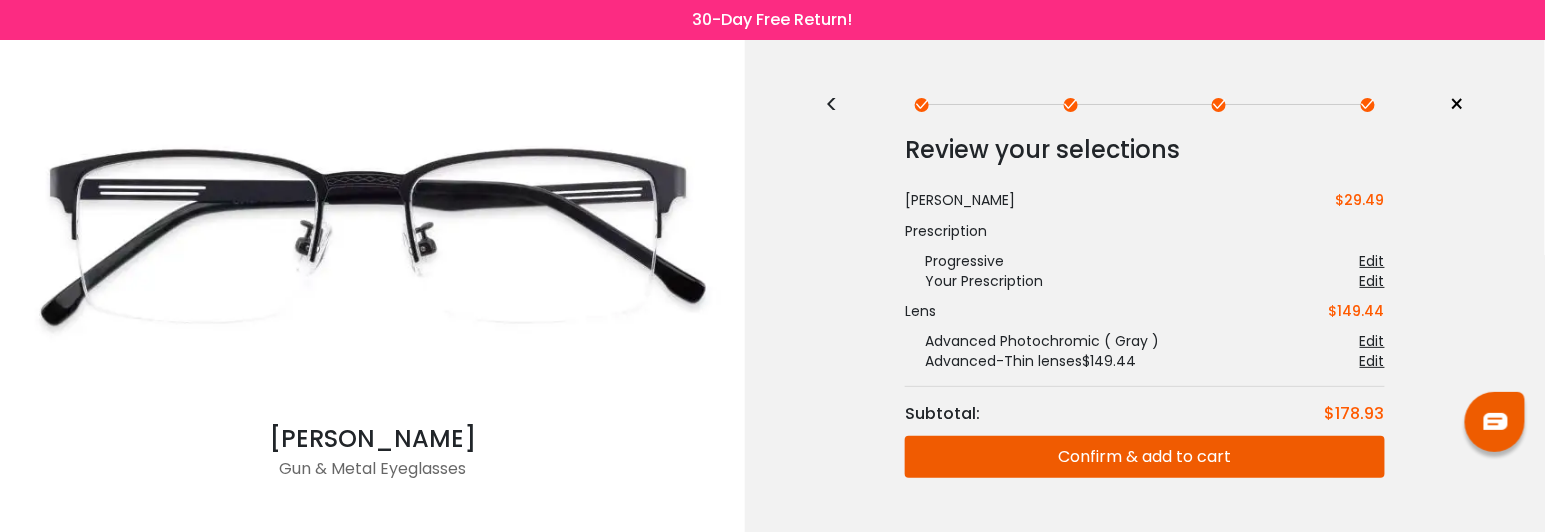 click on "Confirm & add to cart" at bounding box center (1145, 457) 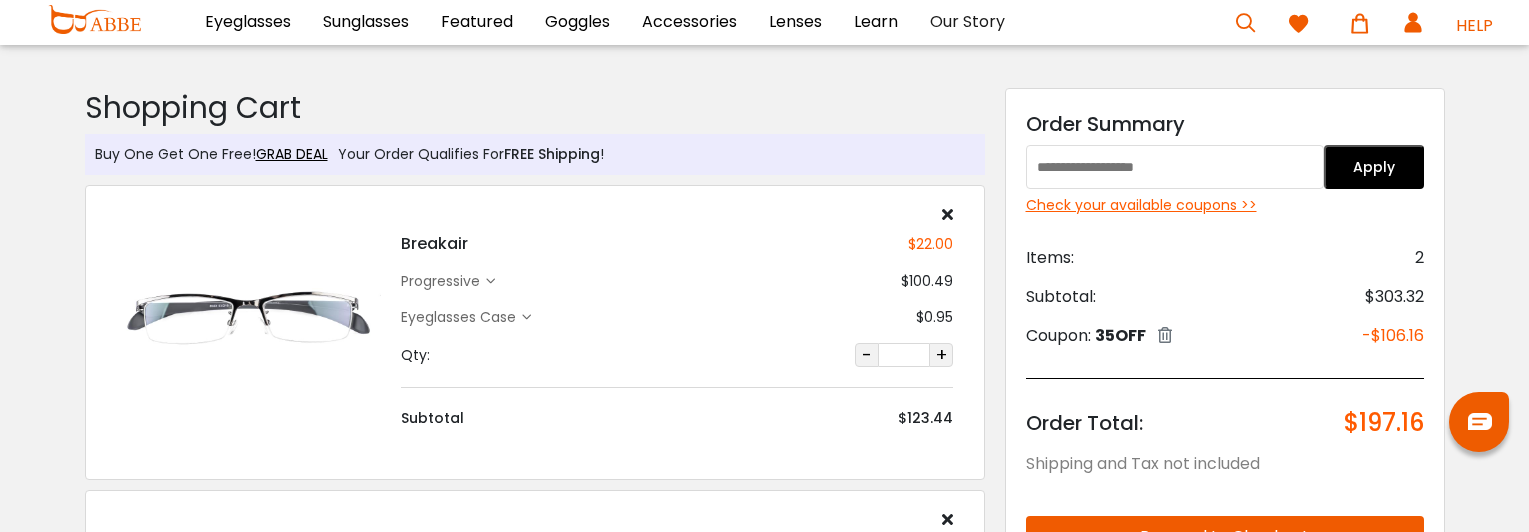 scroll, scrollTop: 0, scrollLeft: 0, axis: both 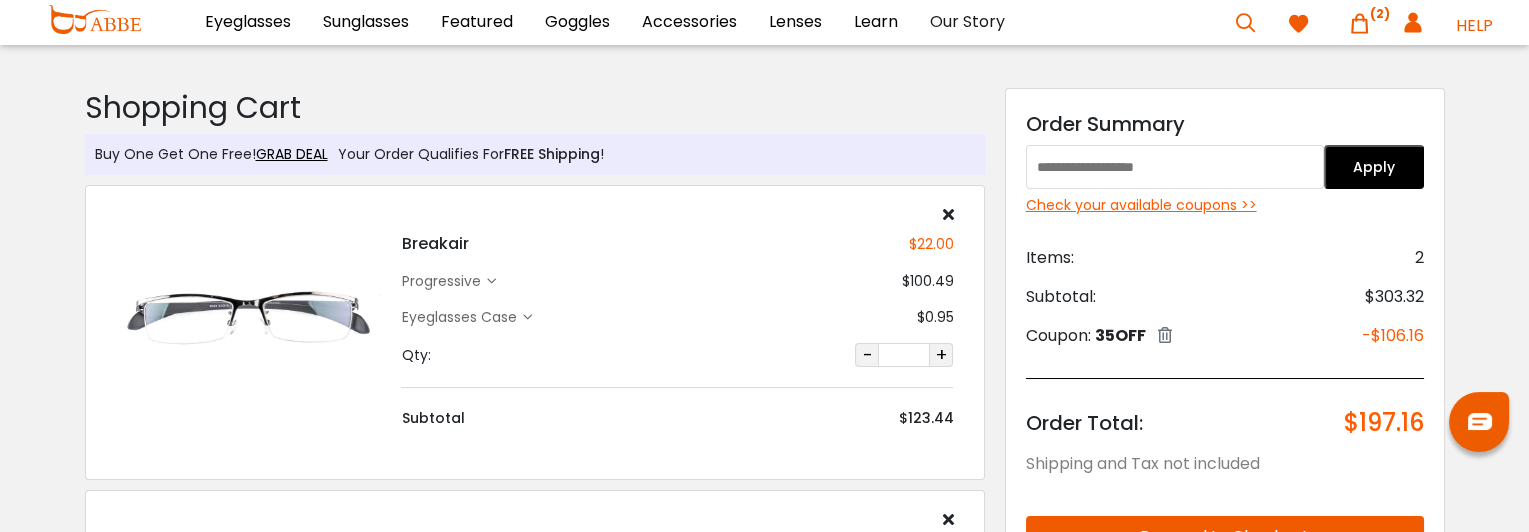 click at bounding box center (1175, 167) 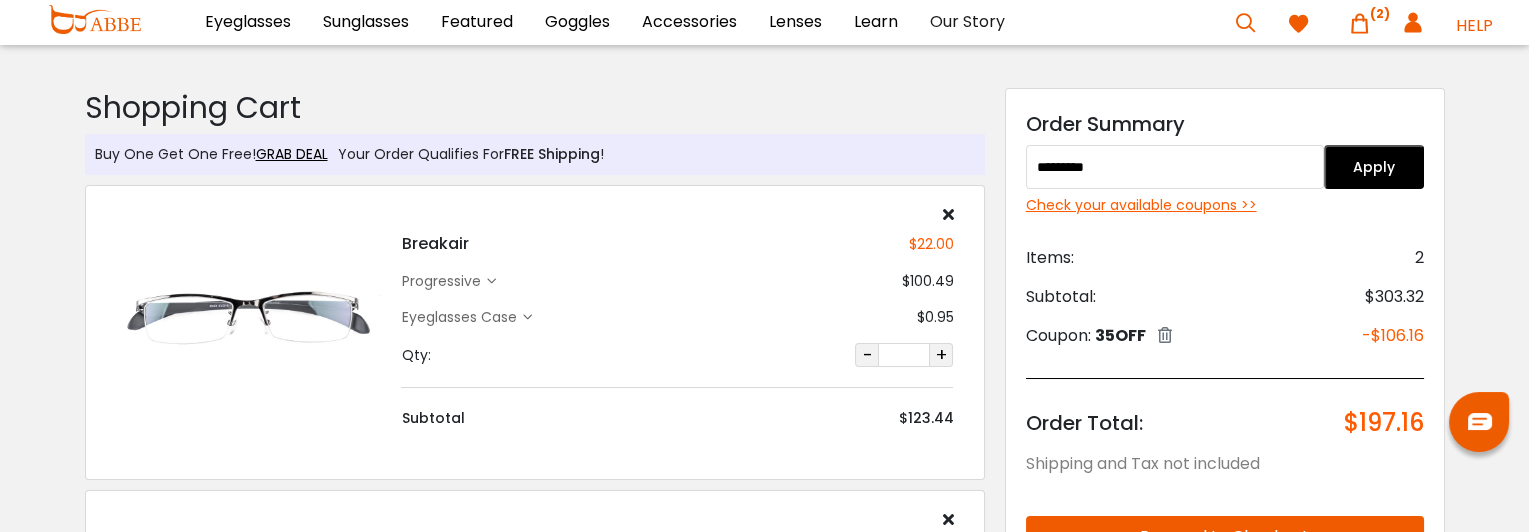type on "*********" 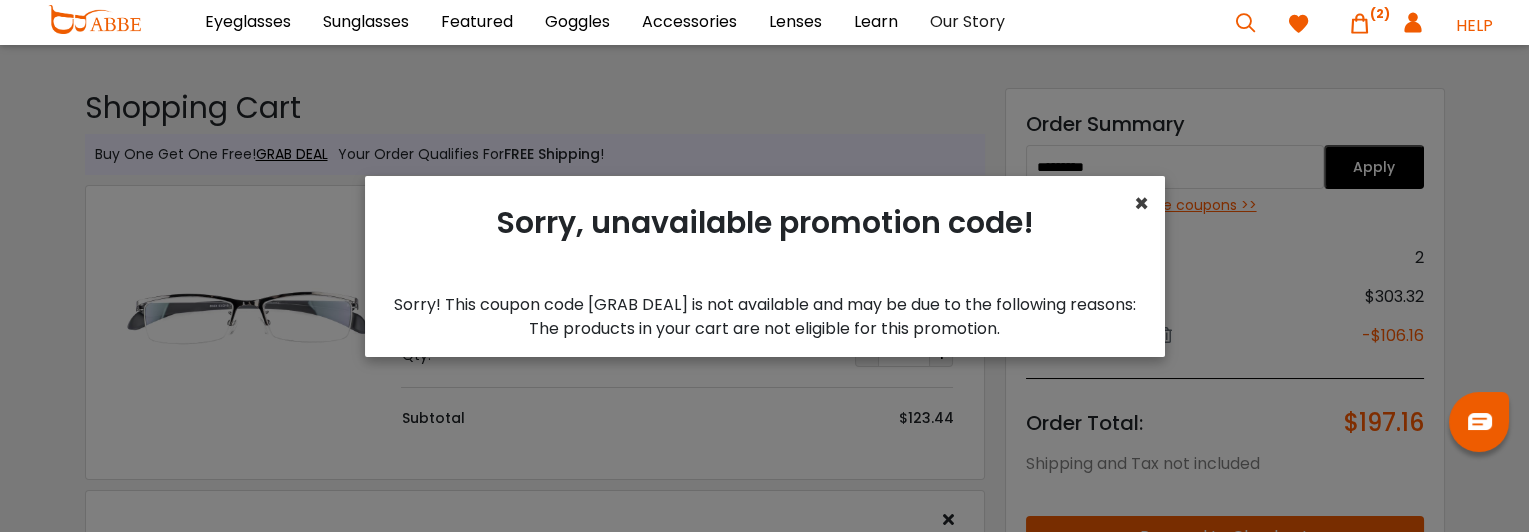 click on "×" at bounding box center (1141, 203) 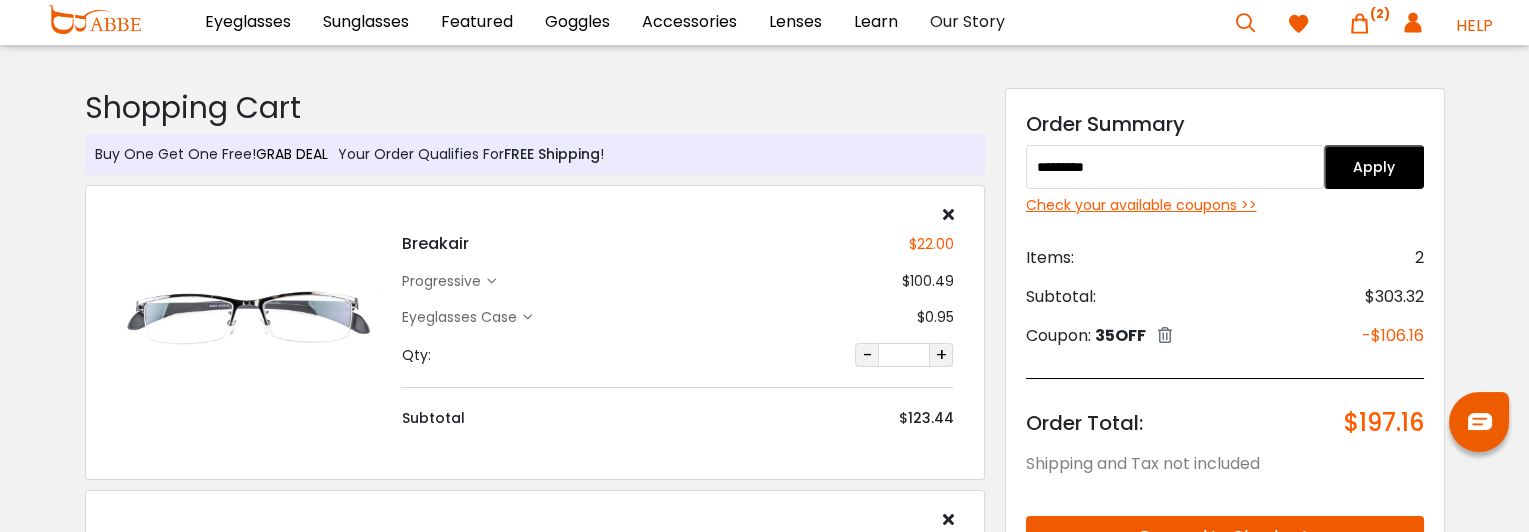 click on "GRAB DEAL" at bounding box center (292, 154) 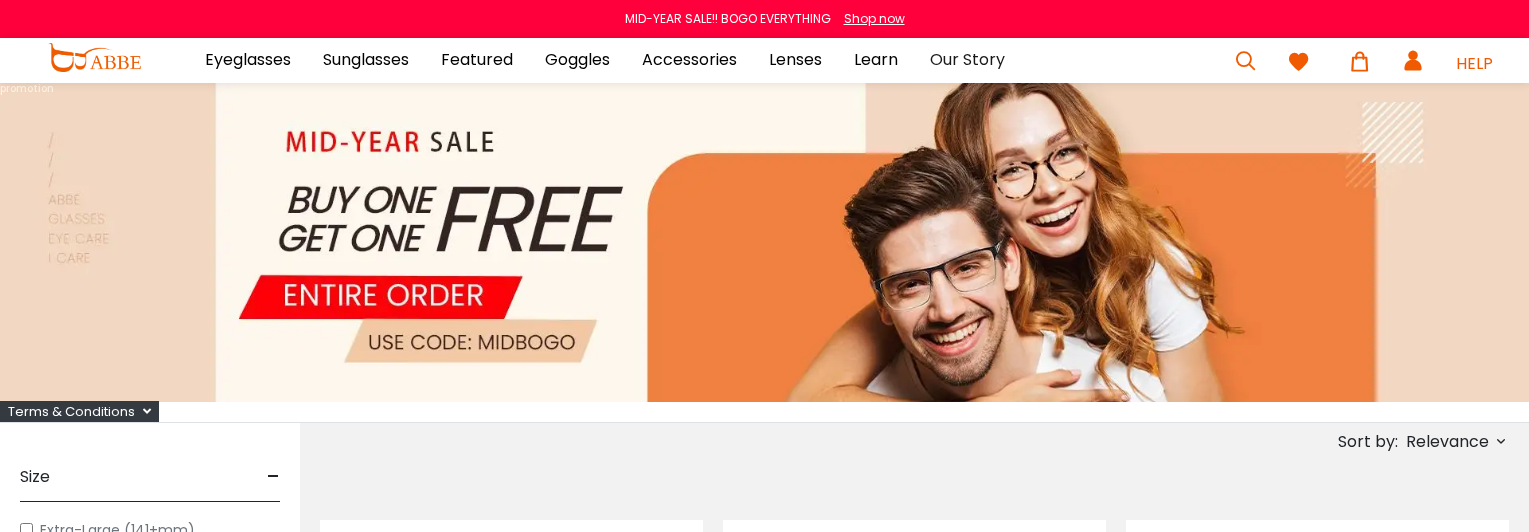 scroll, scrollTop: 0, scrollLeft: 0, axis: both 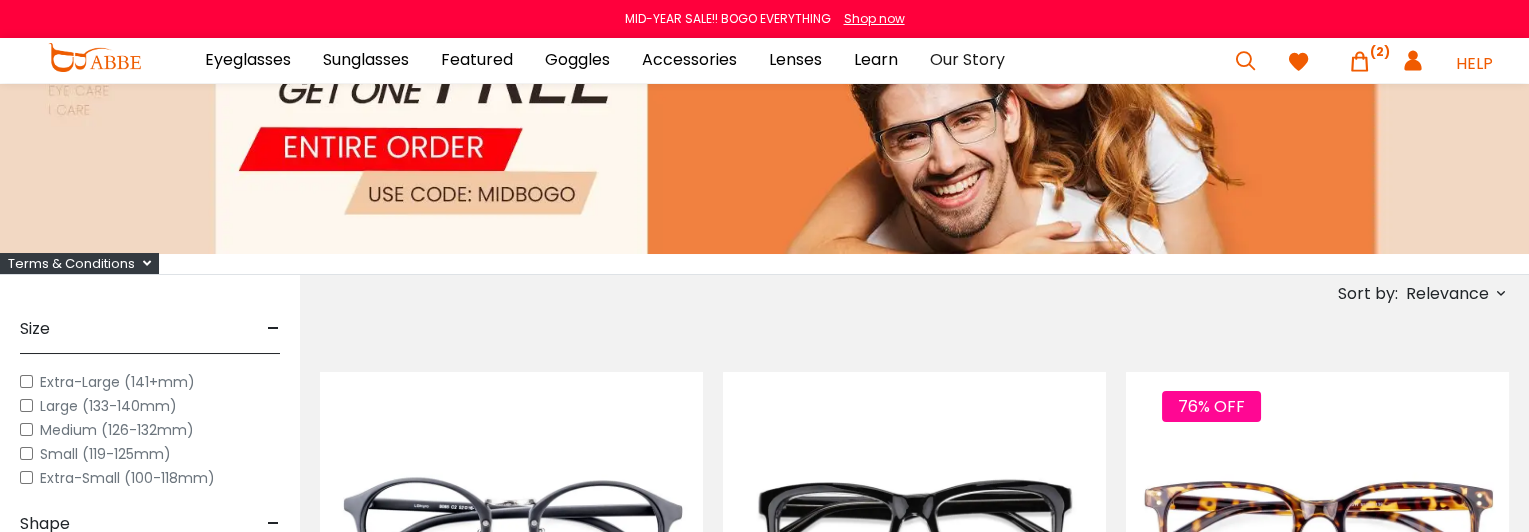 click at bounding box center (1360, 63) 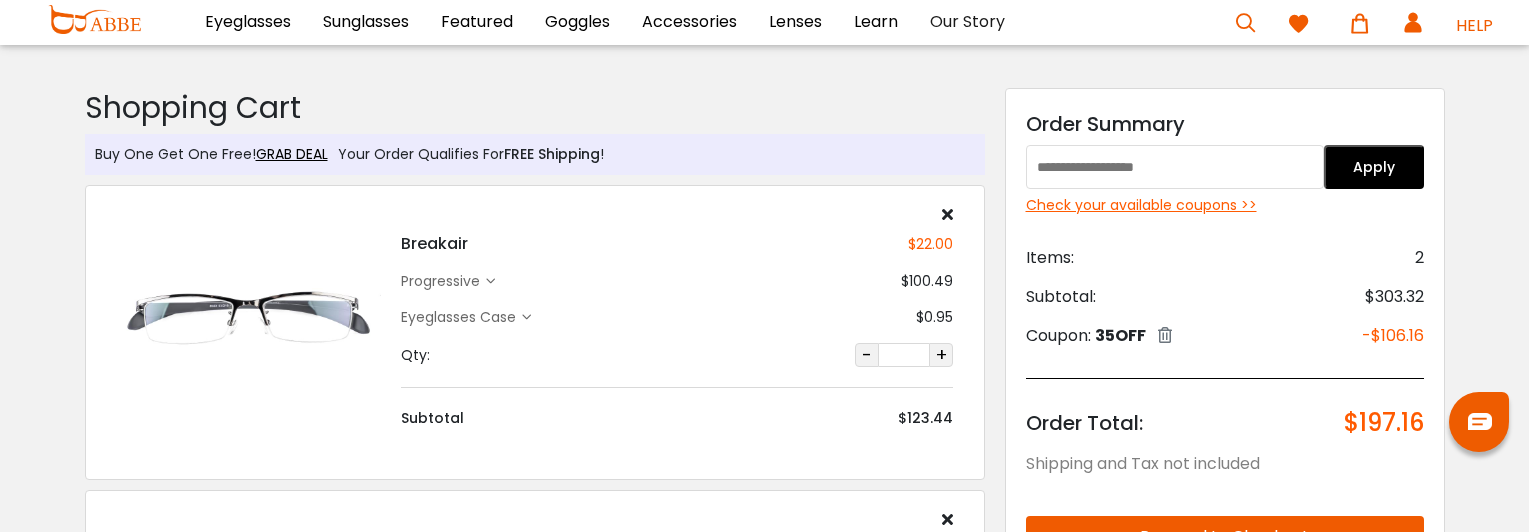 scroll, scrollTop: 0, scrollLeft: 0, axis: both 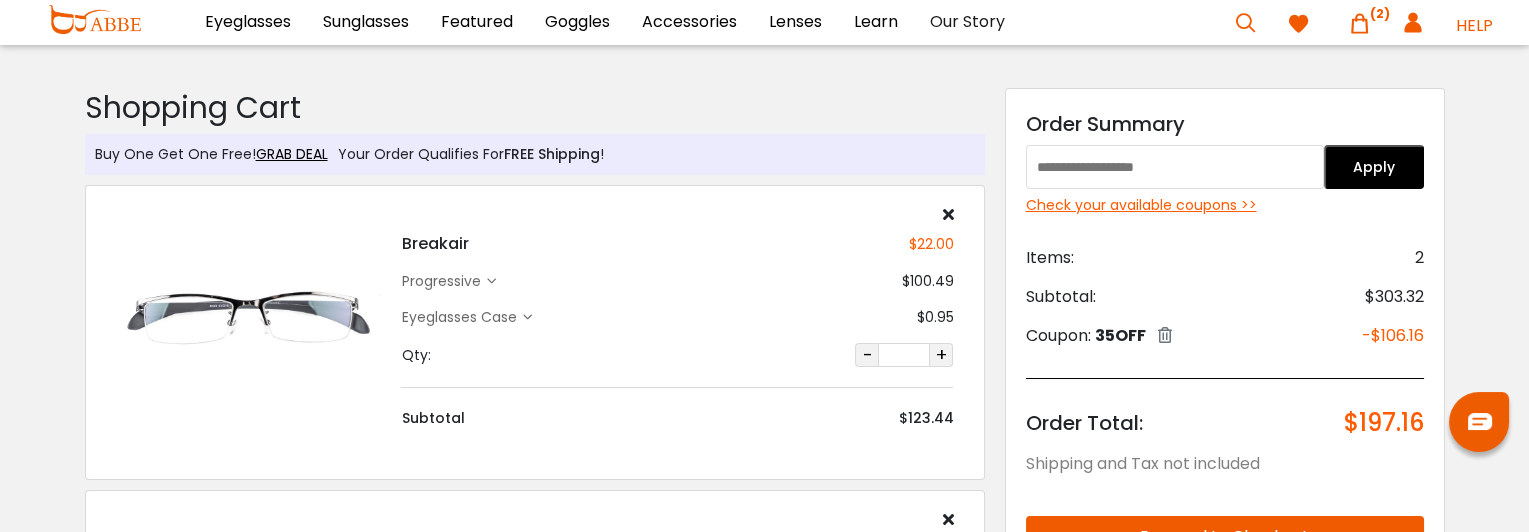 click at bounding box center (1175, 167) 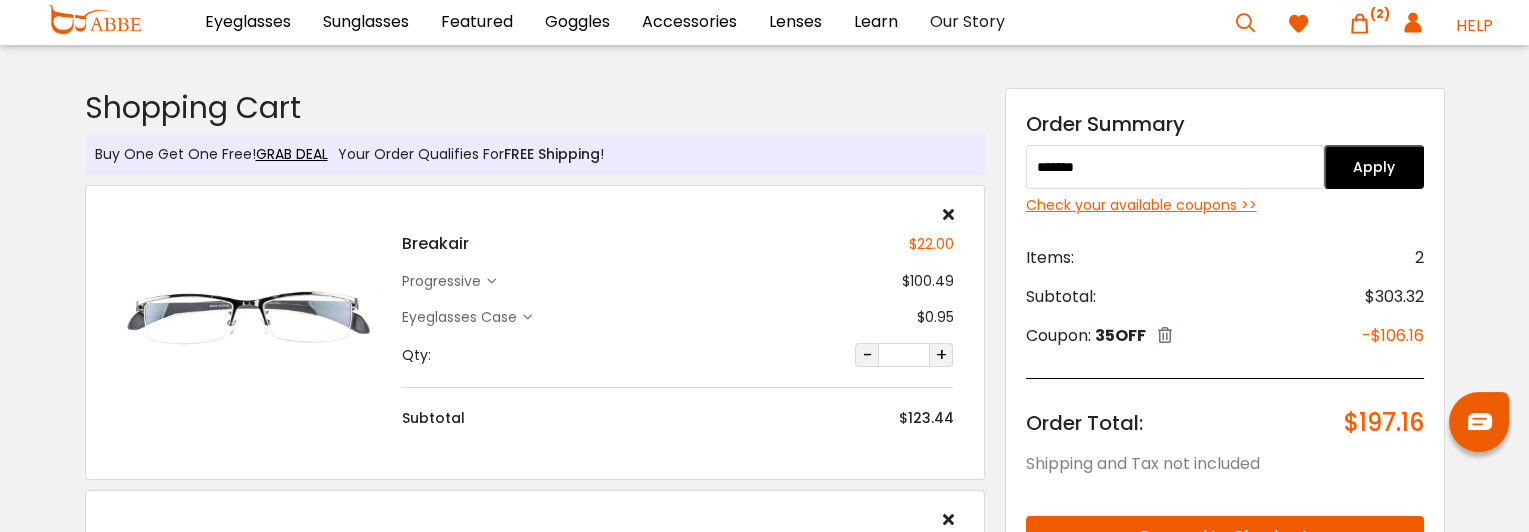 type on "*******" 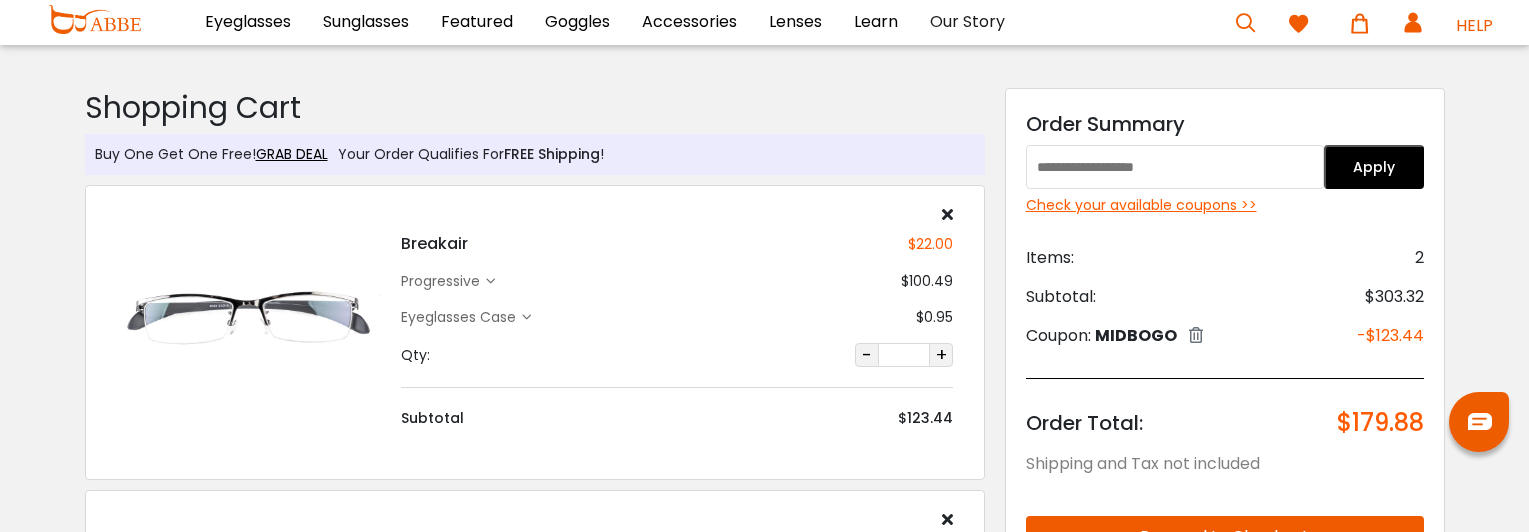 scroll, scrollTop: 0, scrollLeft: 0, axis: both 